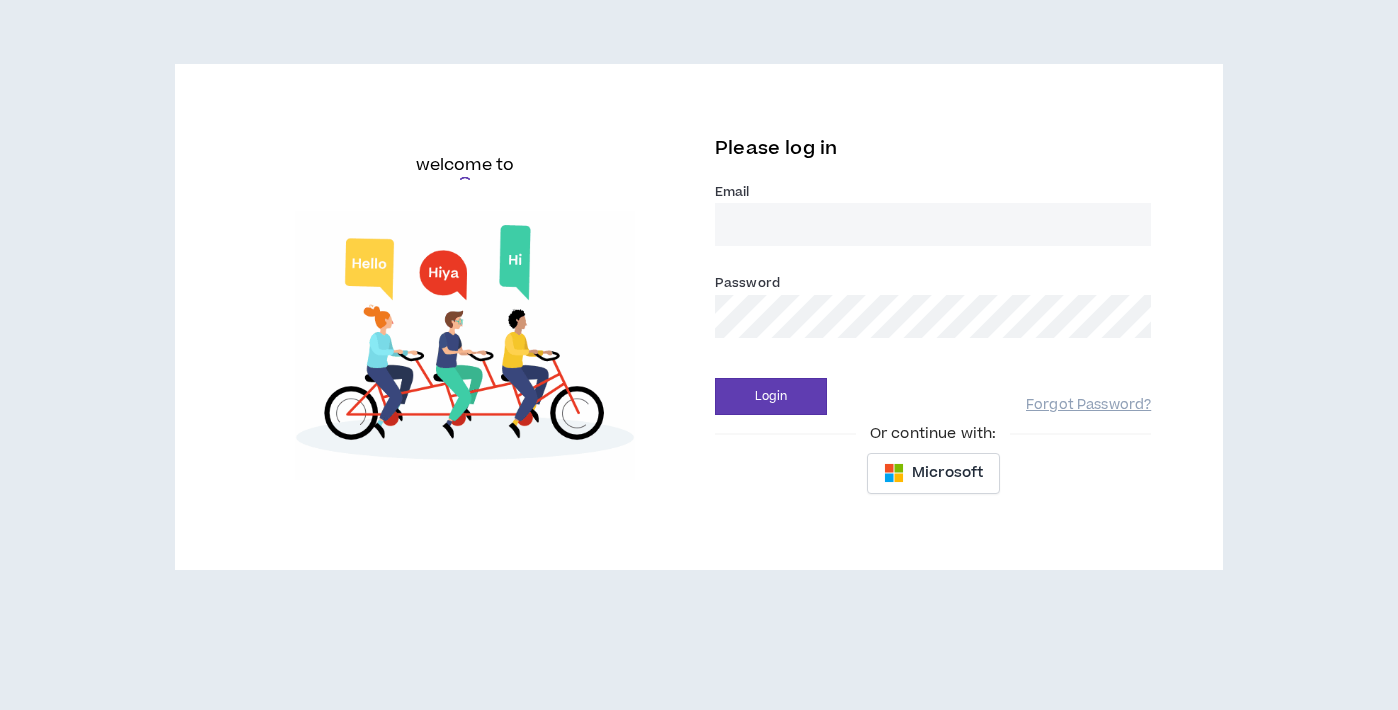 scroll, scrollTop: 0, scrollLeft: 0, axis: both 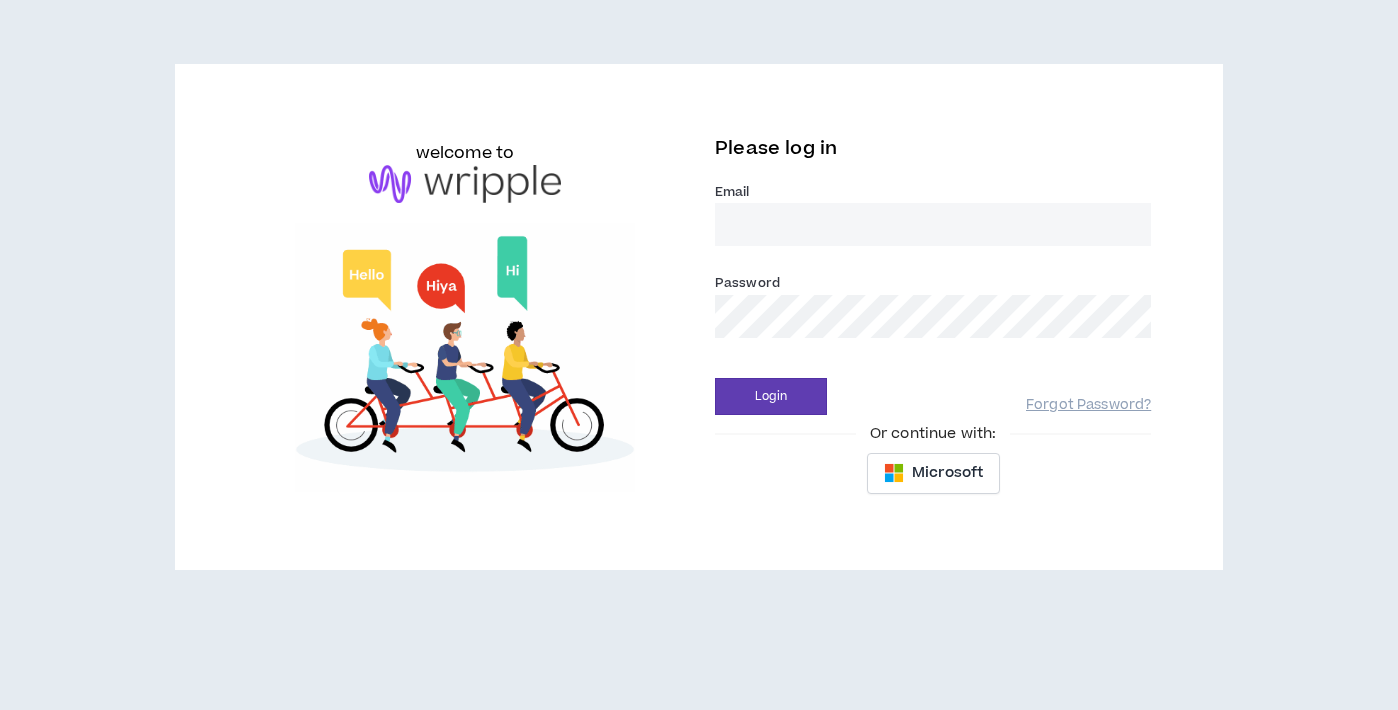 click on "Email  *" at bounding box center [933, 224] 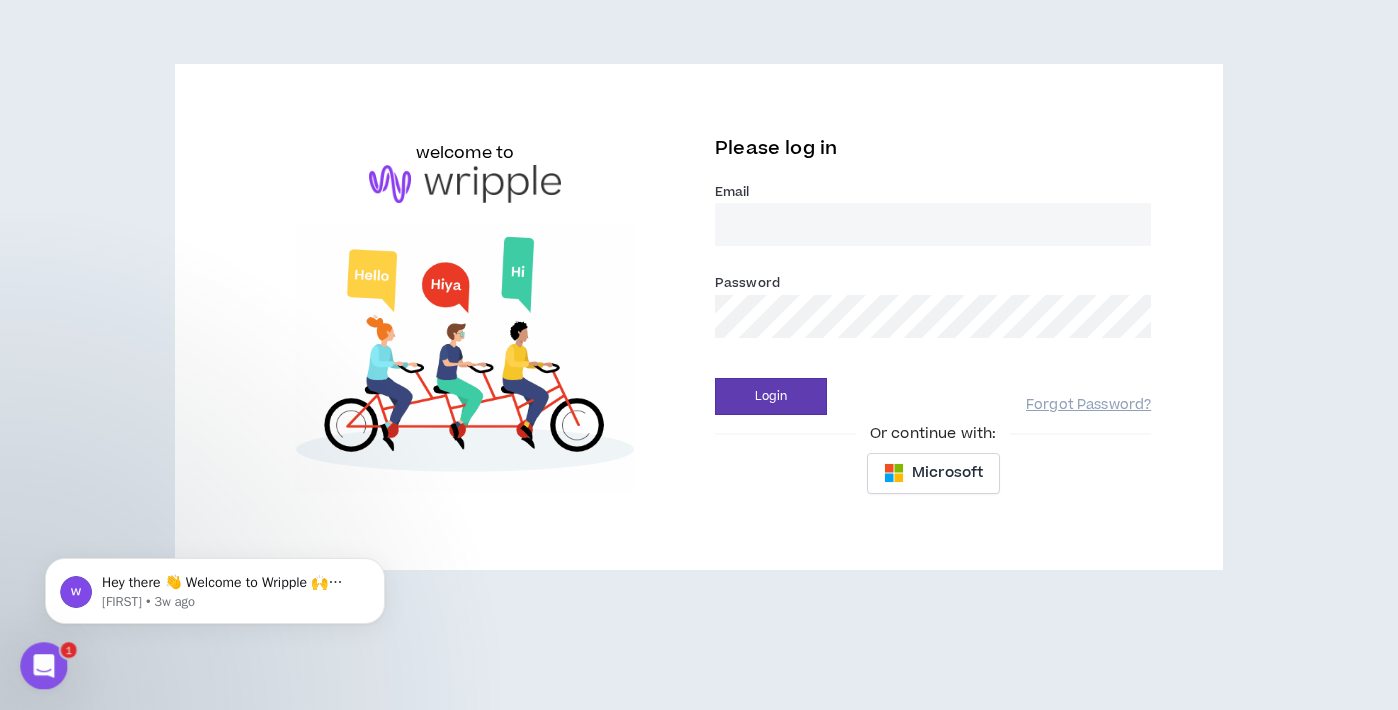 scroll, scrollTop: 0, scrollLeft: 0, axis: both 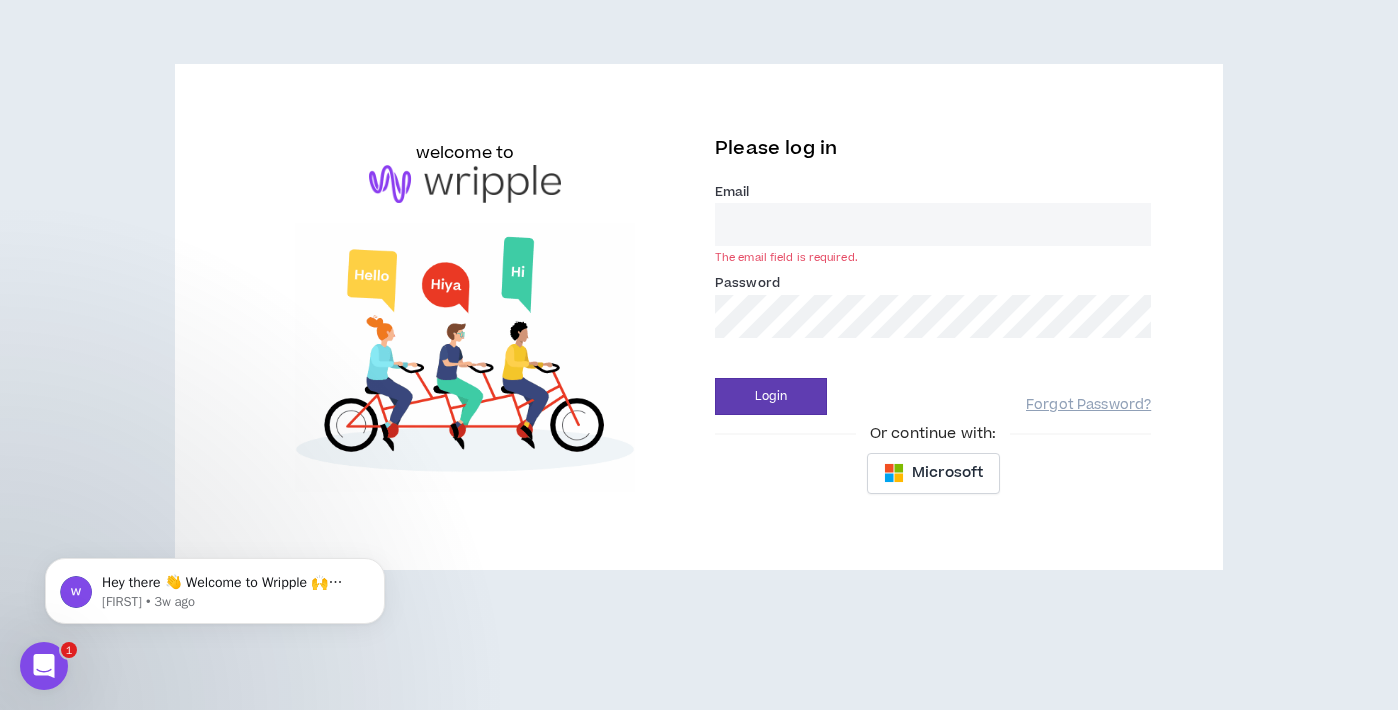 type on "[EMAIL]" 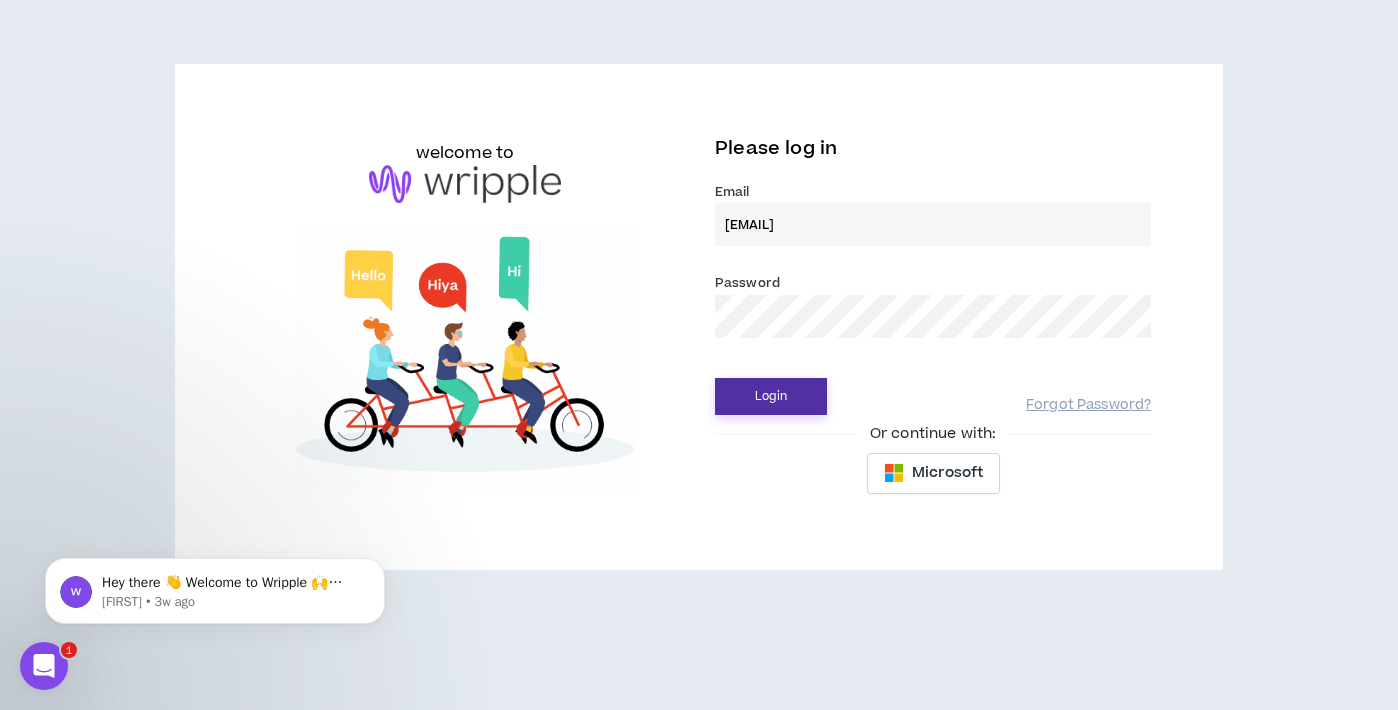 click on "Login" at bounding box center (771, 396) 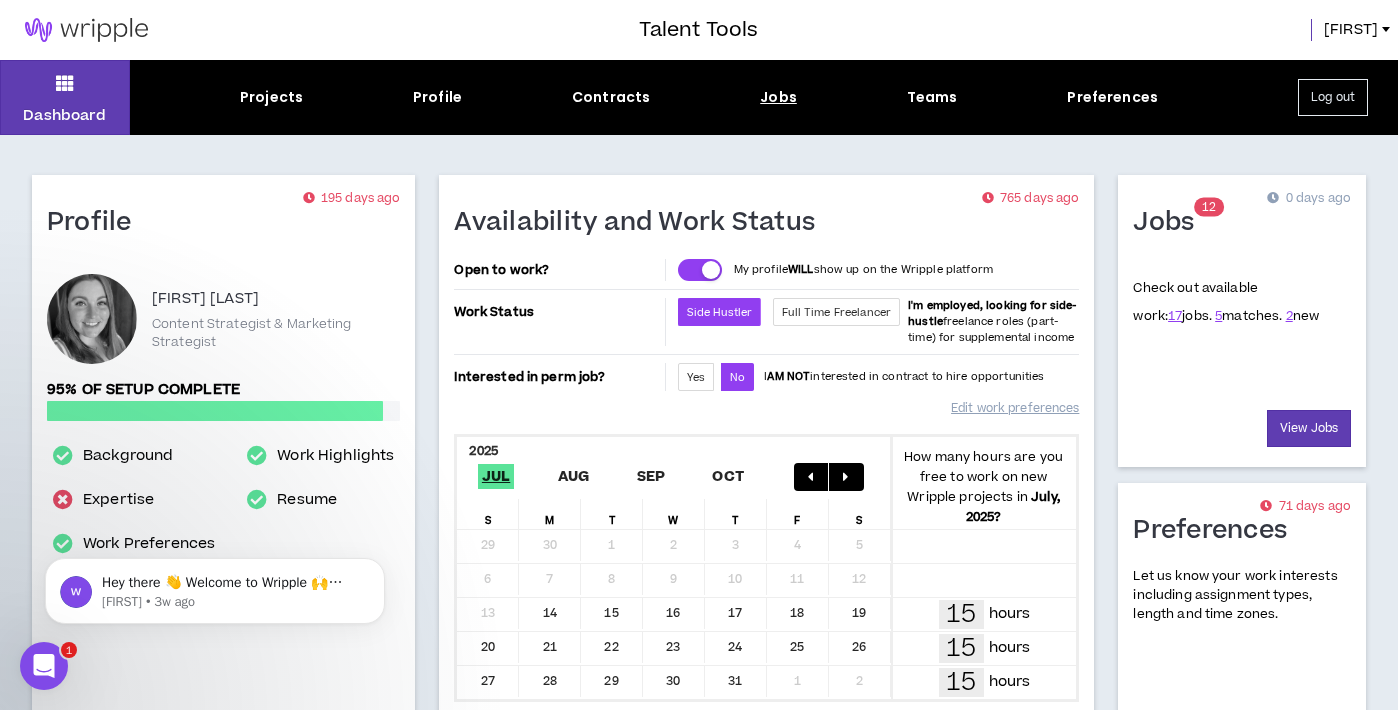 click on "Jobs" at bounding box center (778, 97) 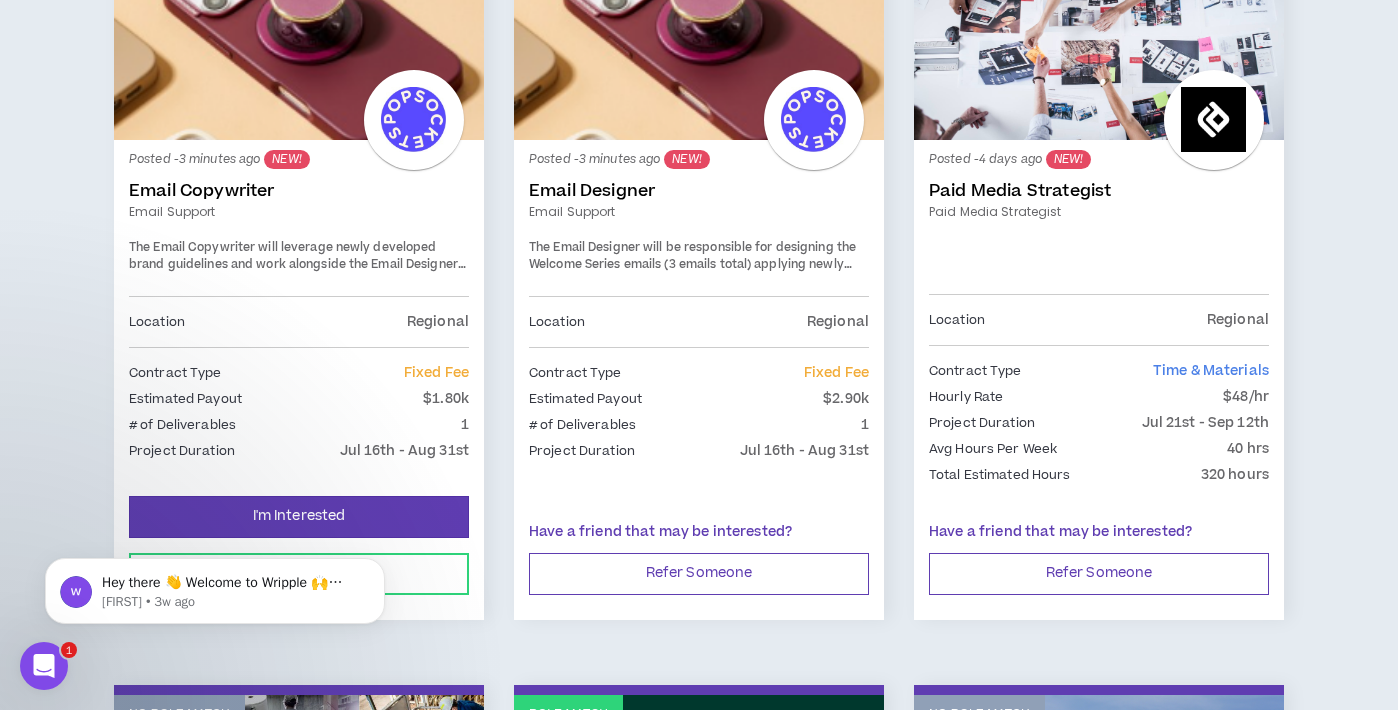 scroll, scrollTop: 469, scrollLeft: 0, axis: vertical 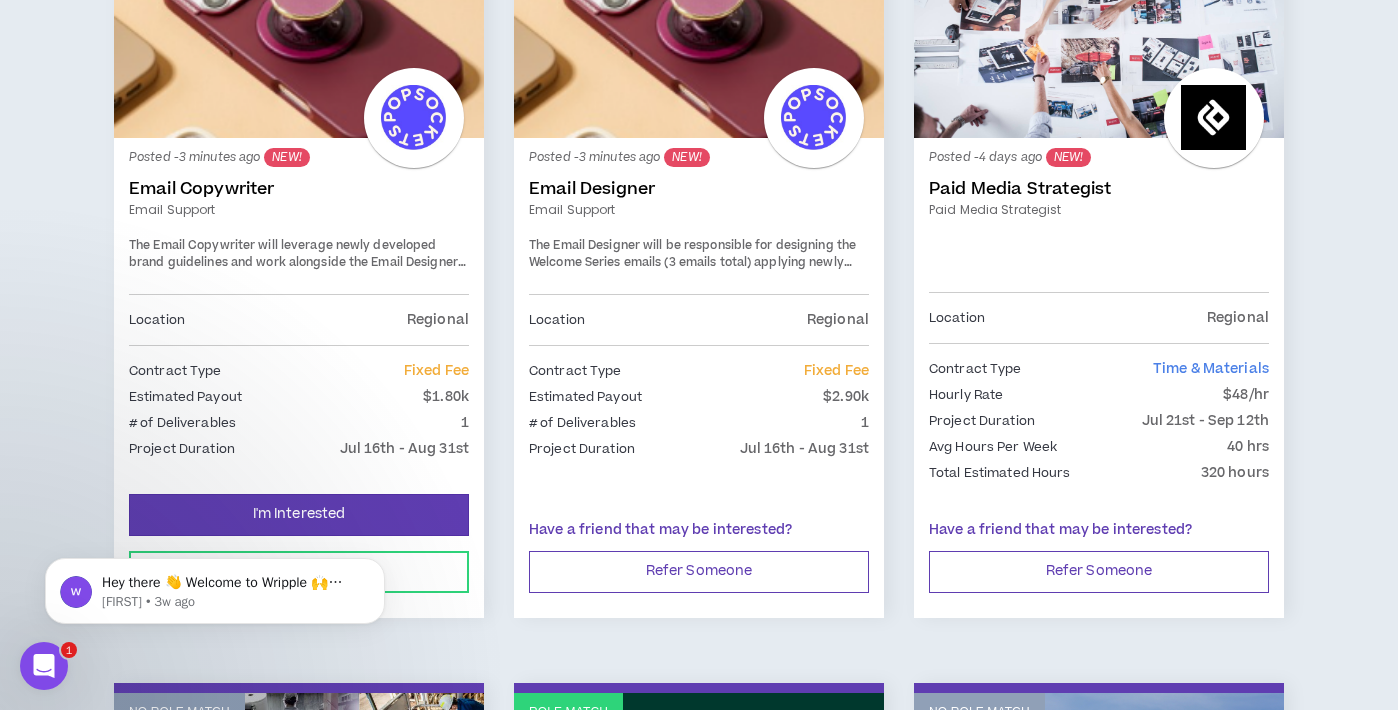 click on "Contract Type Fixed Fee Estimated Payout $1.80k # of Deliverables 1 Project Duration [DATE] - [DATE]" at bounding box center (299, 416) 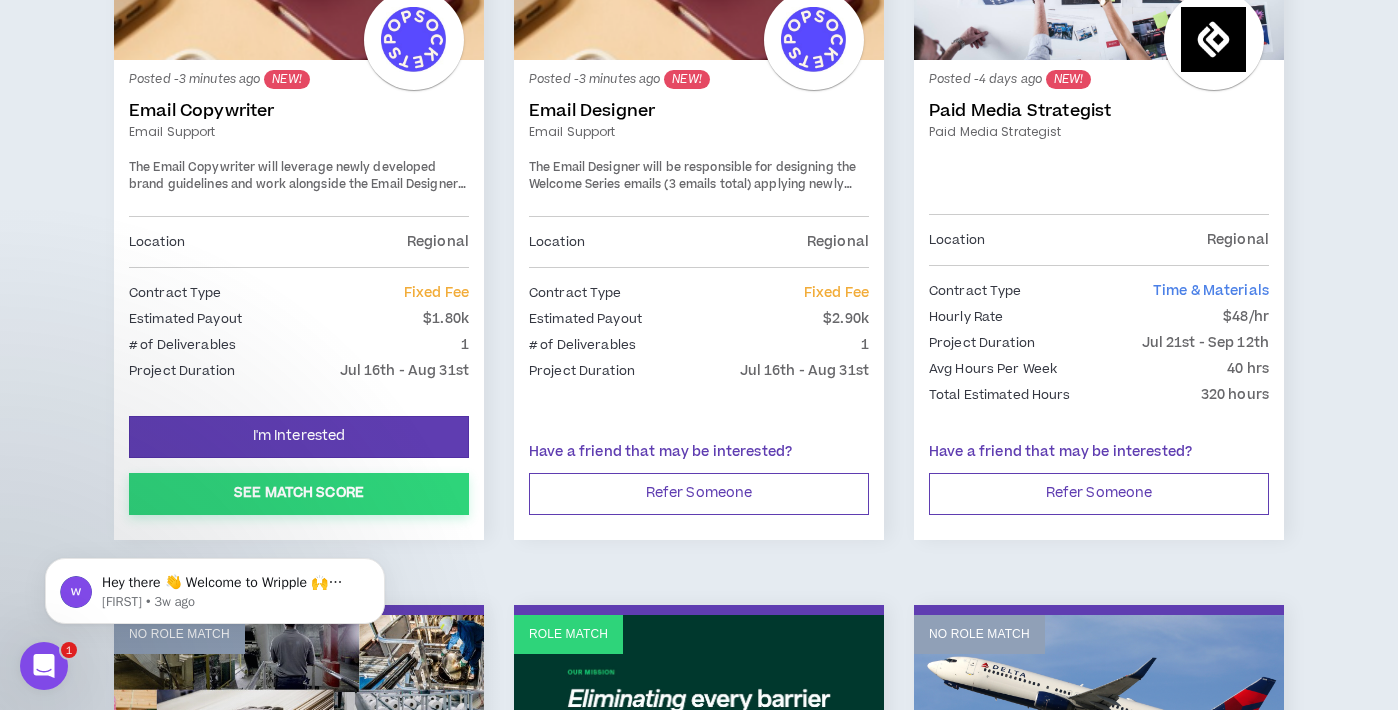 click on "See Match Score" at bounding box center (299, 494) 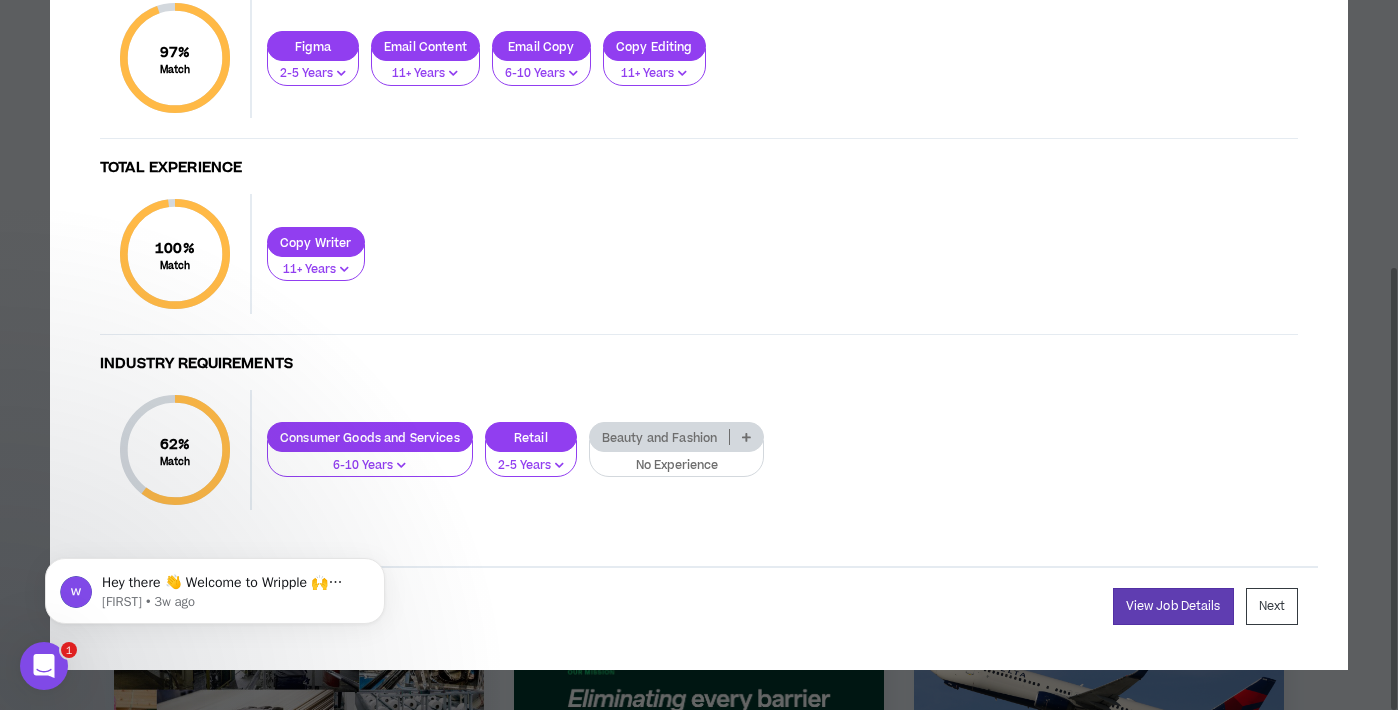 click at bounding box center (746, 437) 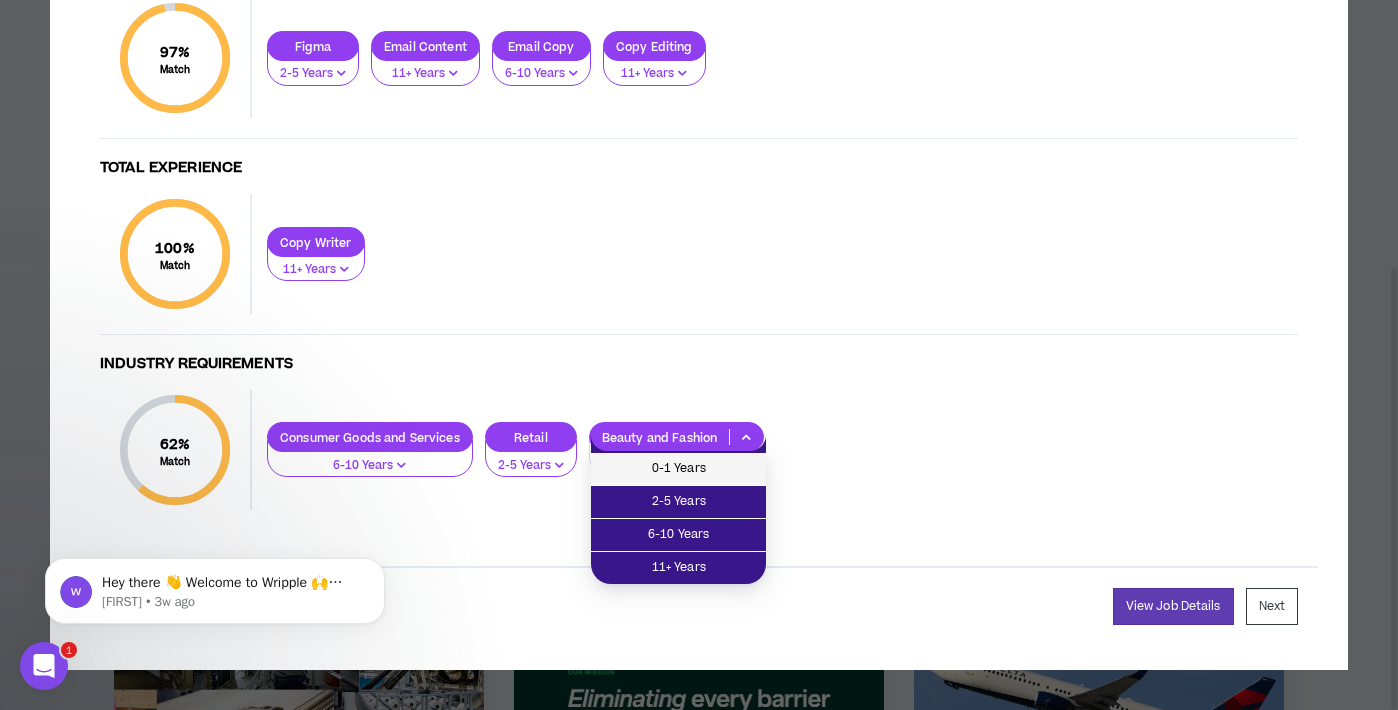click on "0-1 Years" at bounding box center (678, 469) 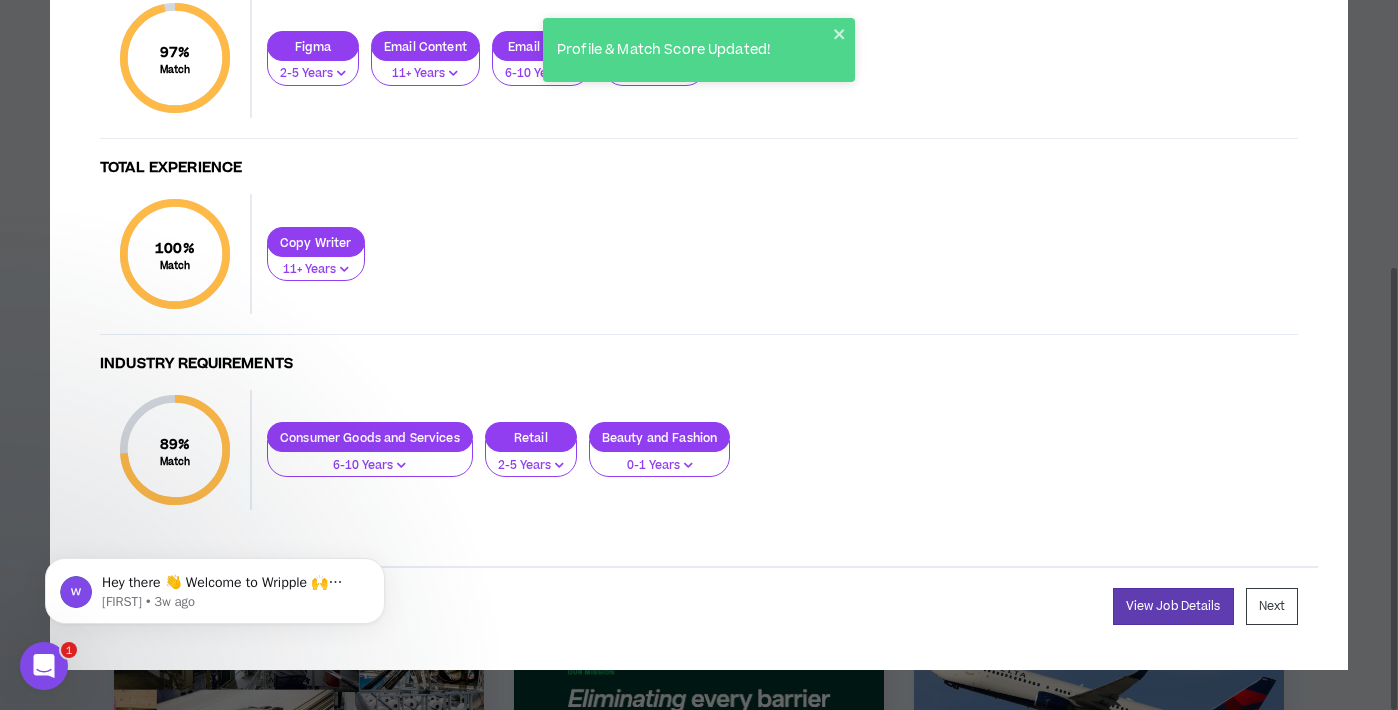 click on "0-1 Years" at bounding box center (660, 466) 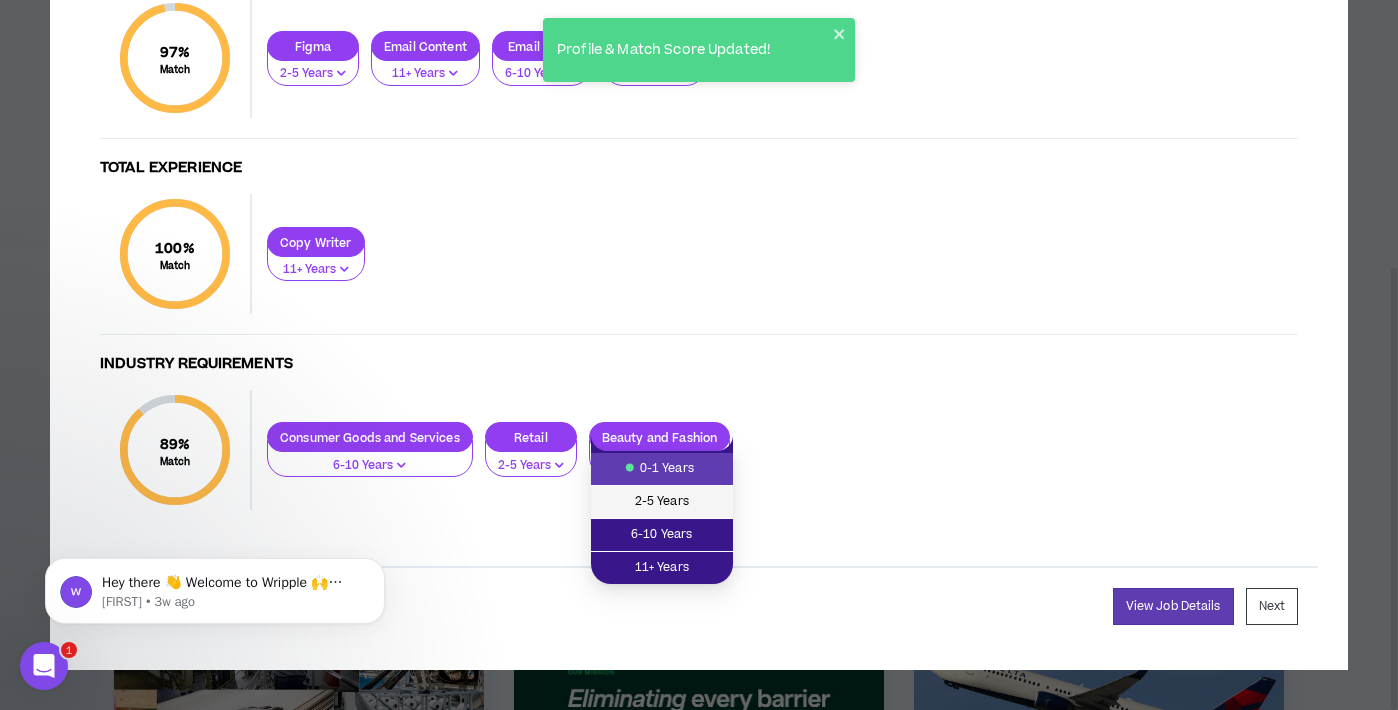 click on "2-5 Years" at bounding box center [662, 502] 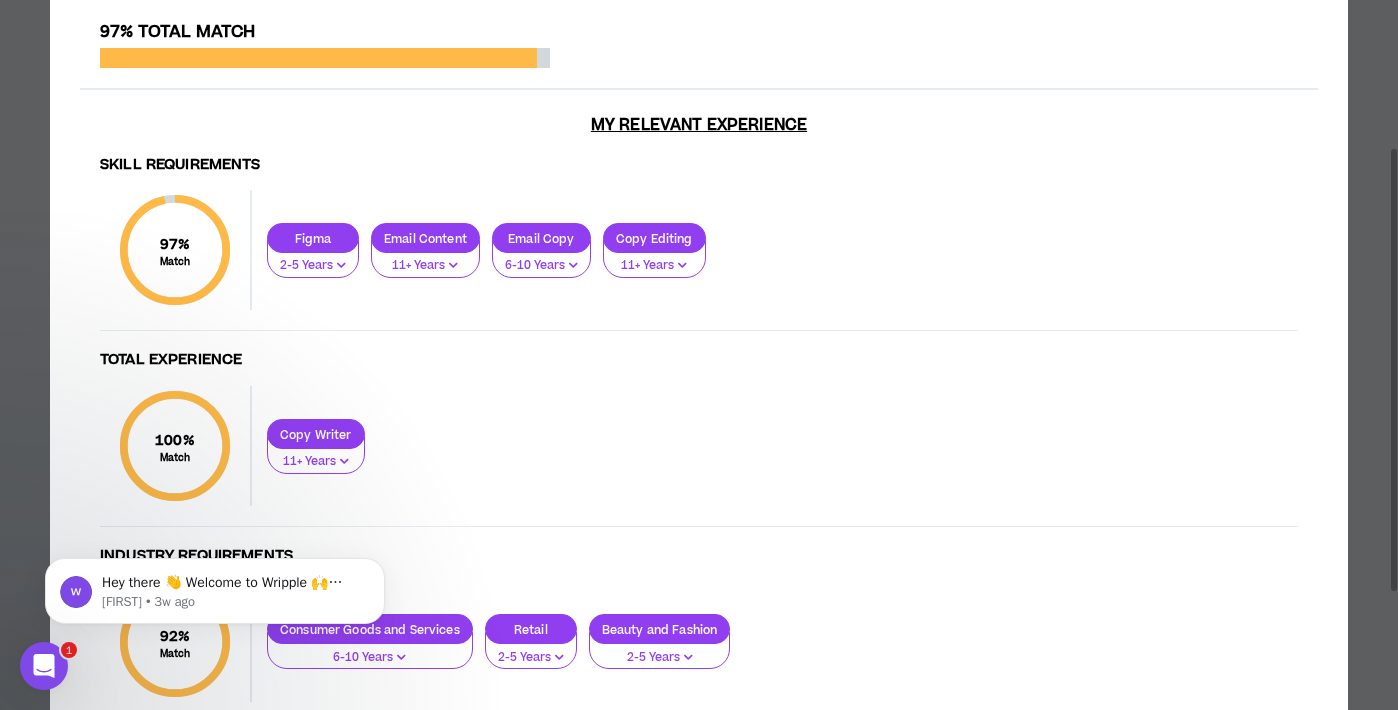 click on "6-10 Years" at bounding box center [541, 266] 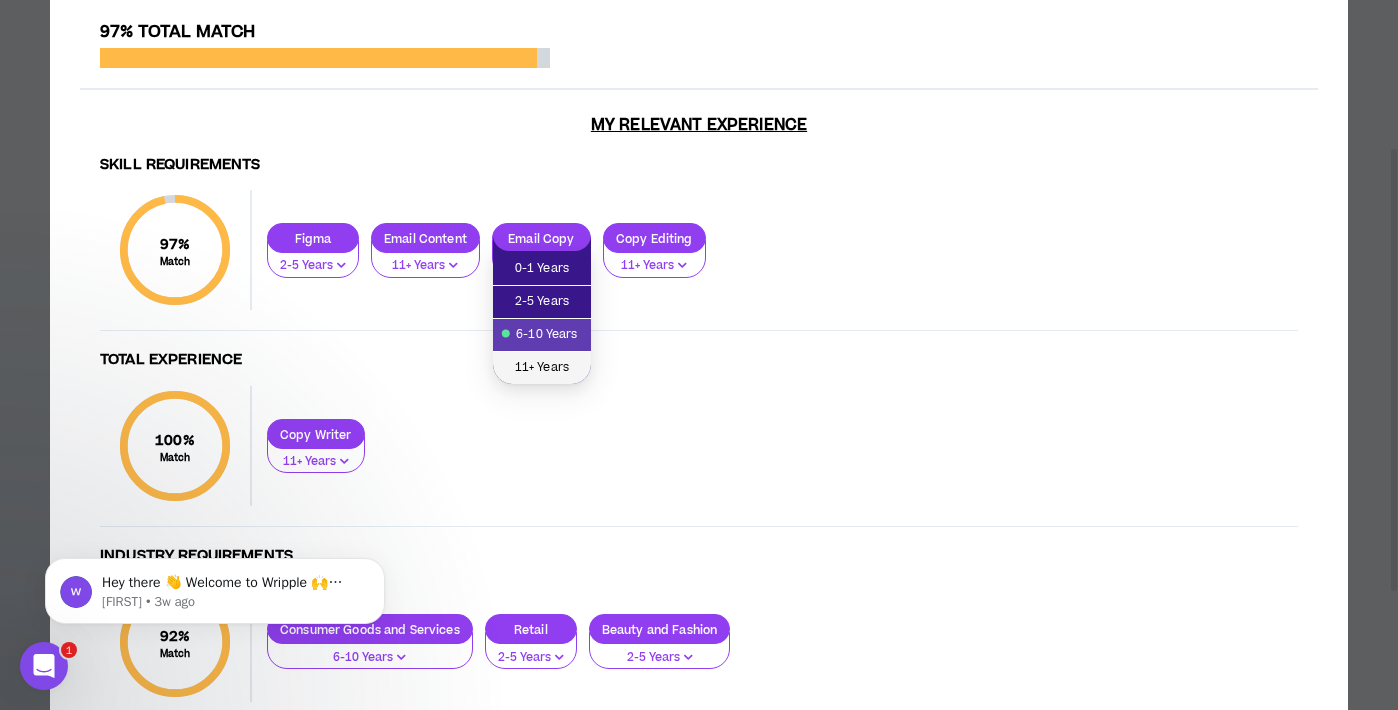 click on "11+ Years" at bounding box center (542, 368) 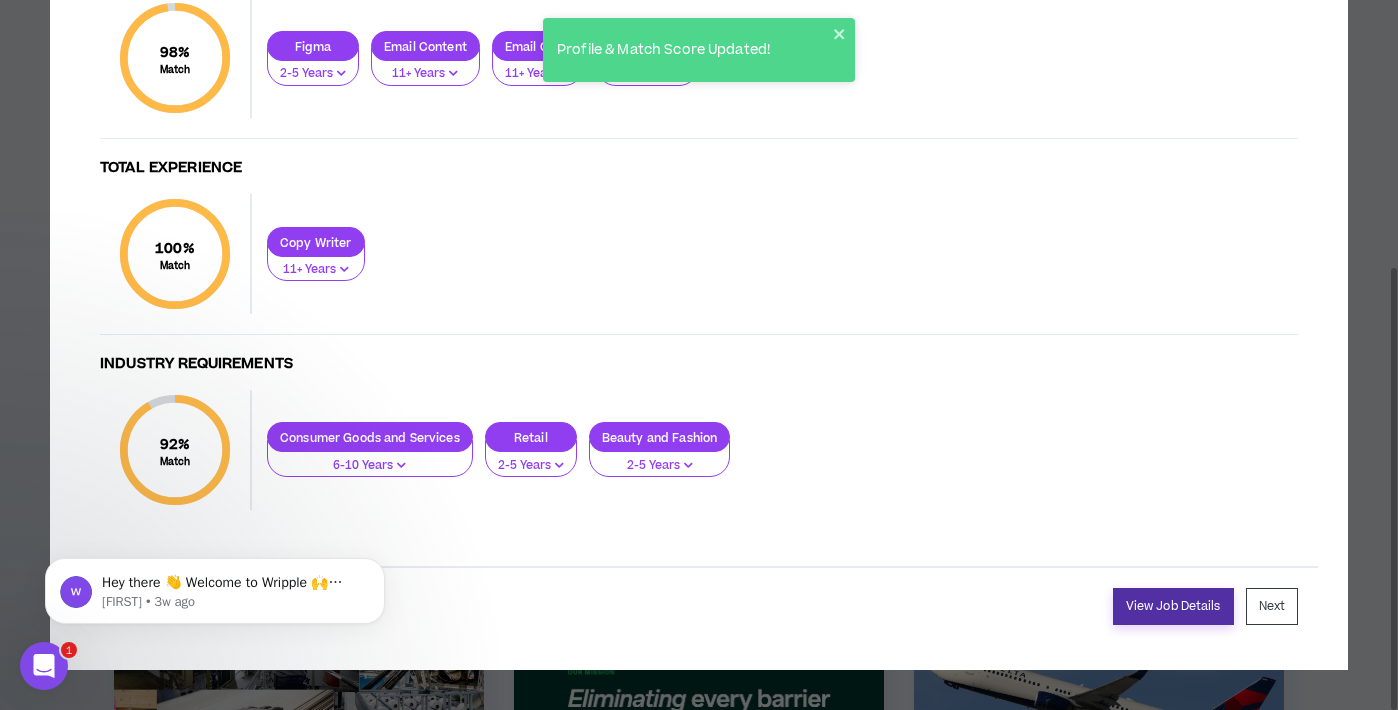click on "View Job Details" at bounding box center (1173, 606) 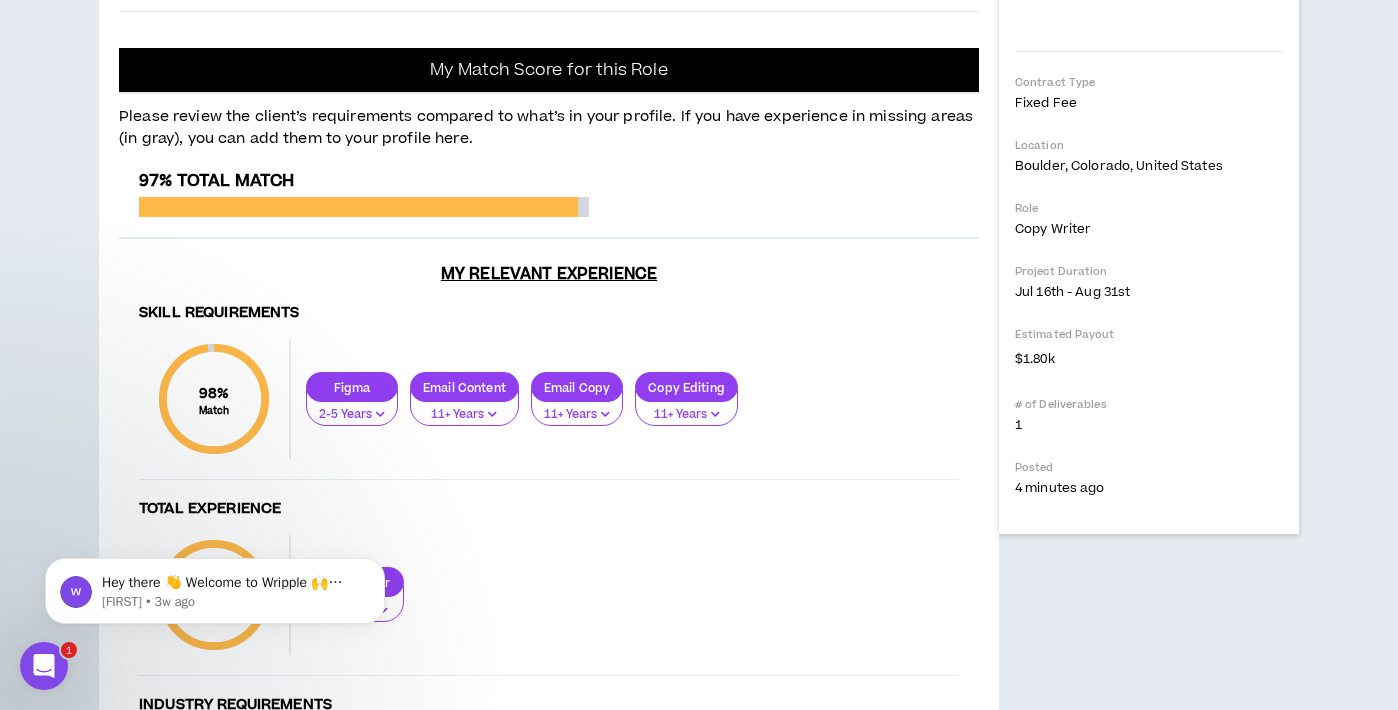 scroll, scrollTop: 521, scrollLeft: 0, axis: vertical 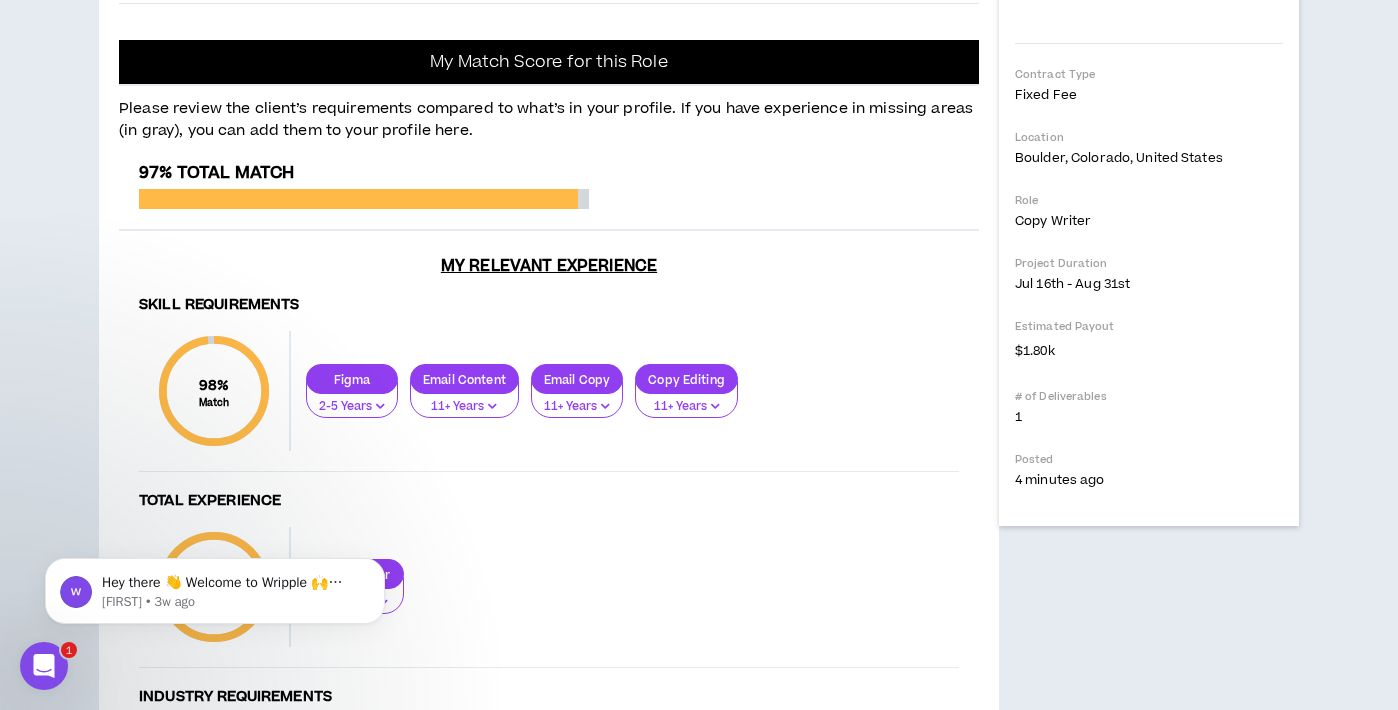 click on "Email Copywriter" at bounding box center [549, -197] 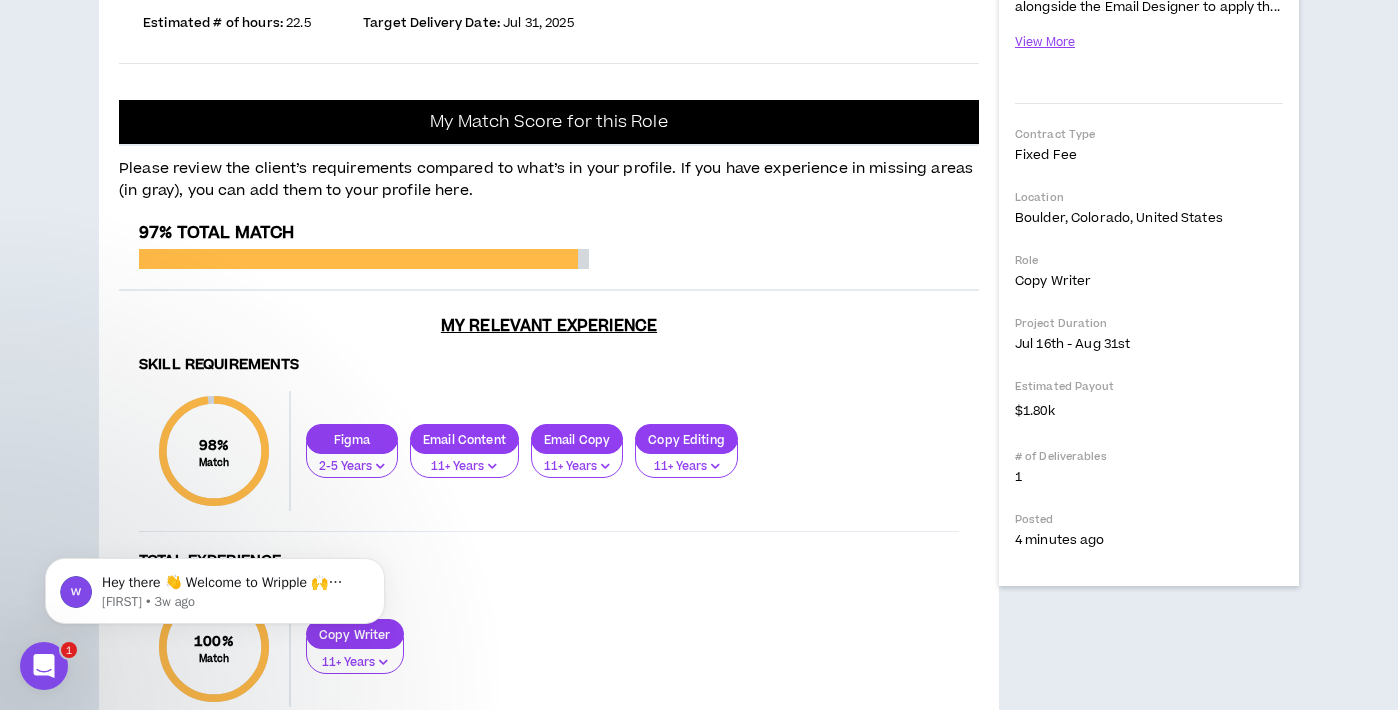 scroll, scrollTop: 346, scrollLeft: 0, axis: vertical 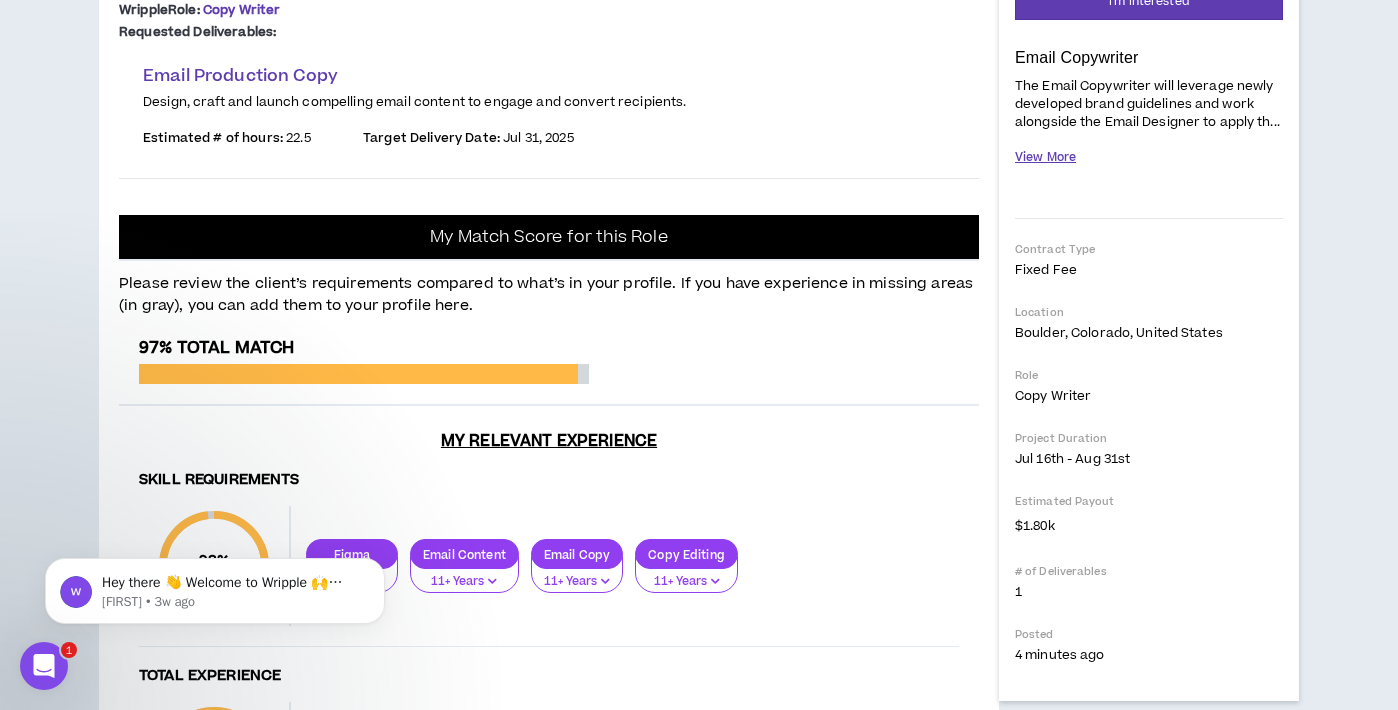 click on "View More" at bounding box center (1045, 157) 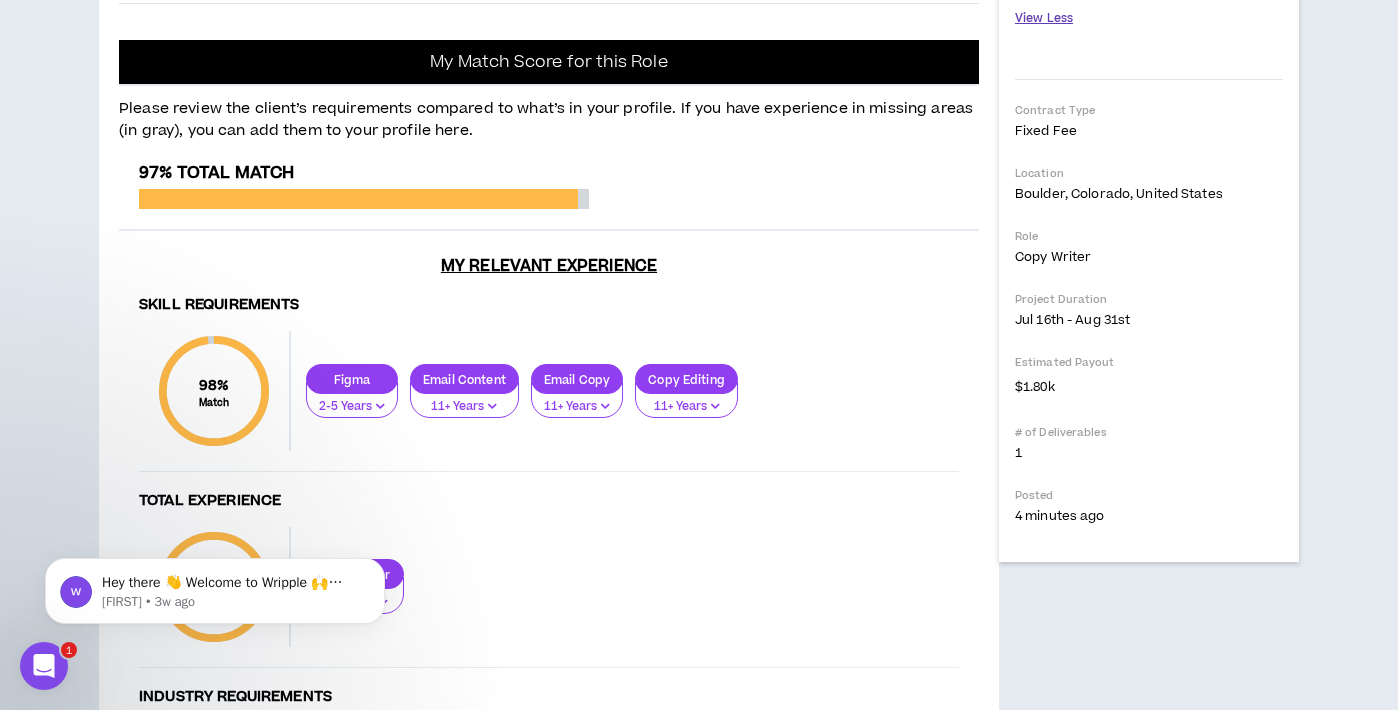 scroll, scrollTop: 524, scrollLeft: 0, axis: vertical 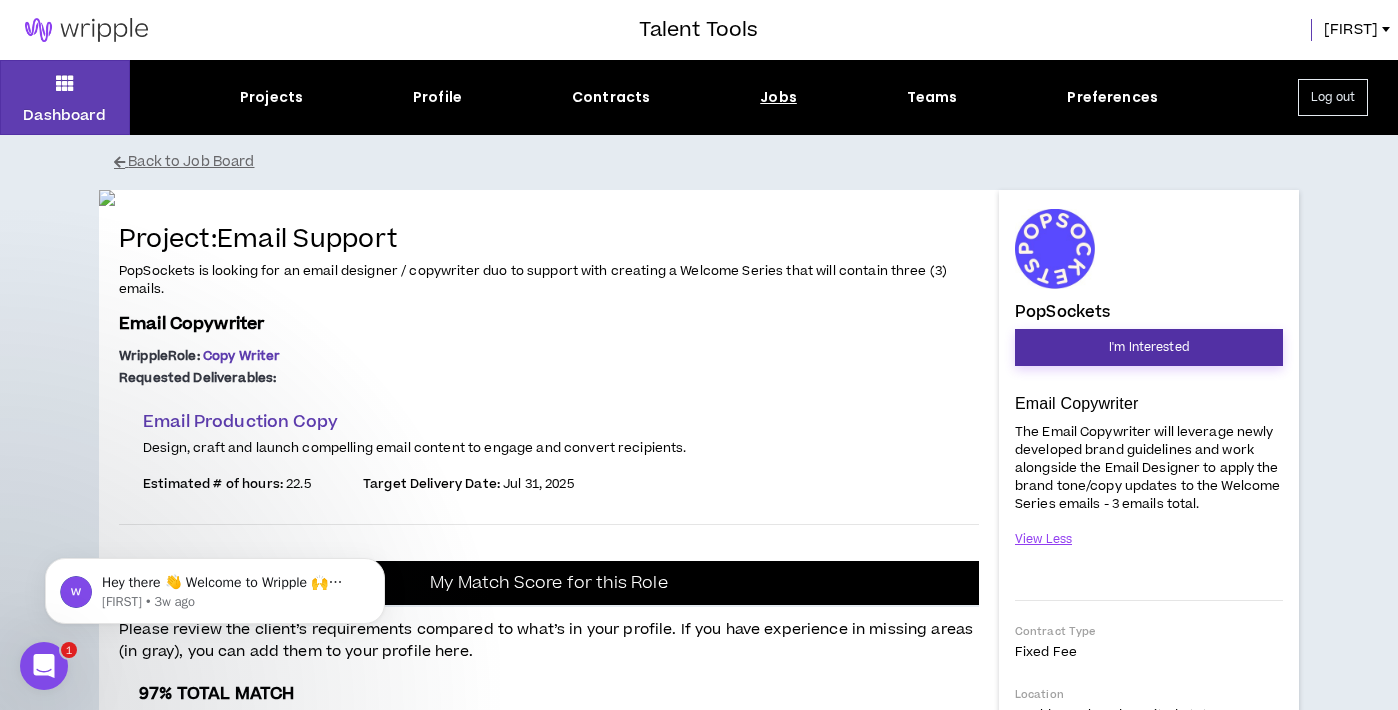 click on "I'm Interested" at bounding box center [1149, 347] 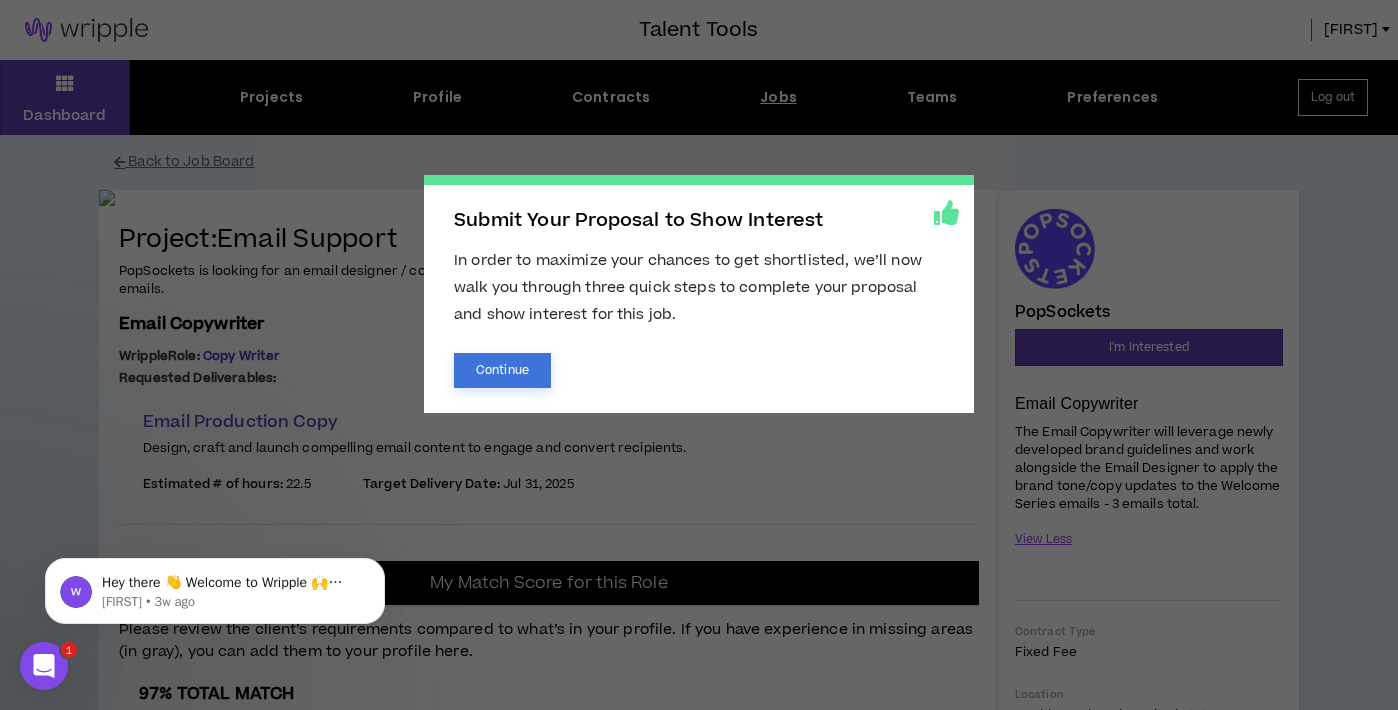 click on "Continue" at bounding box center (502, 370) 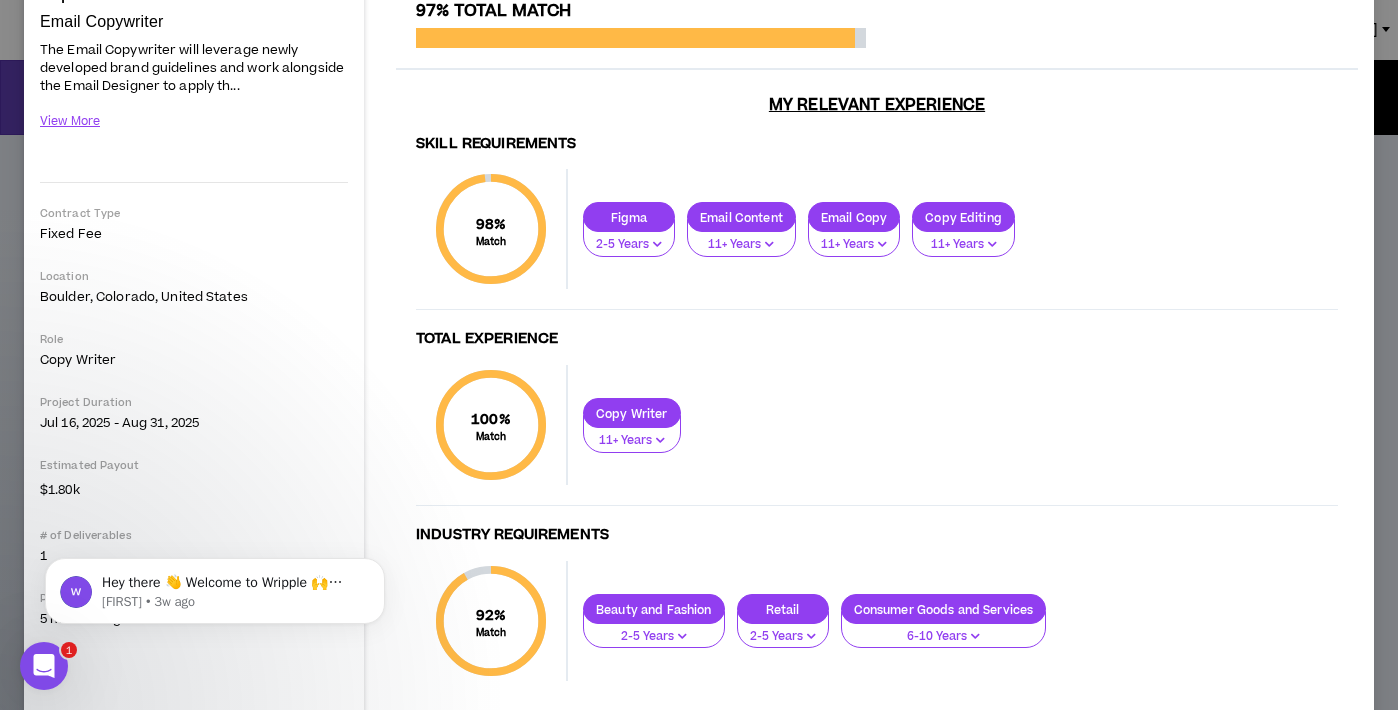 scroll, scrollTop: 0, scrollLeft: 0, axis: both 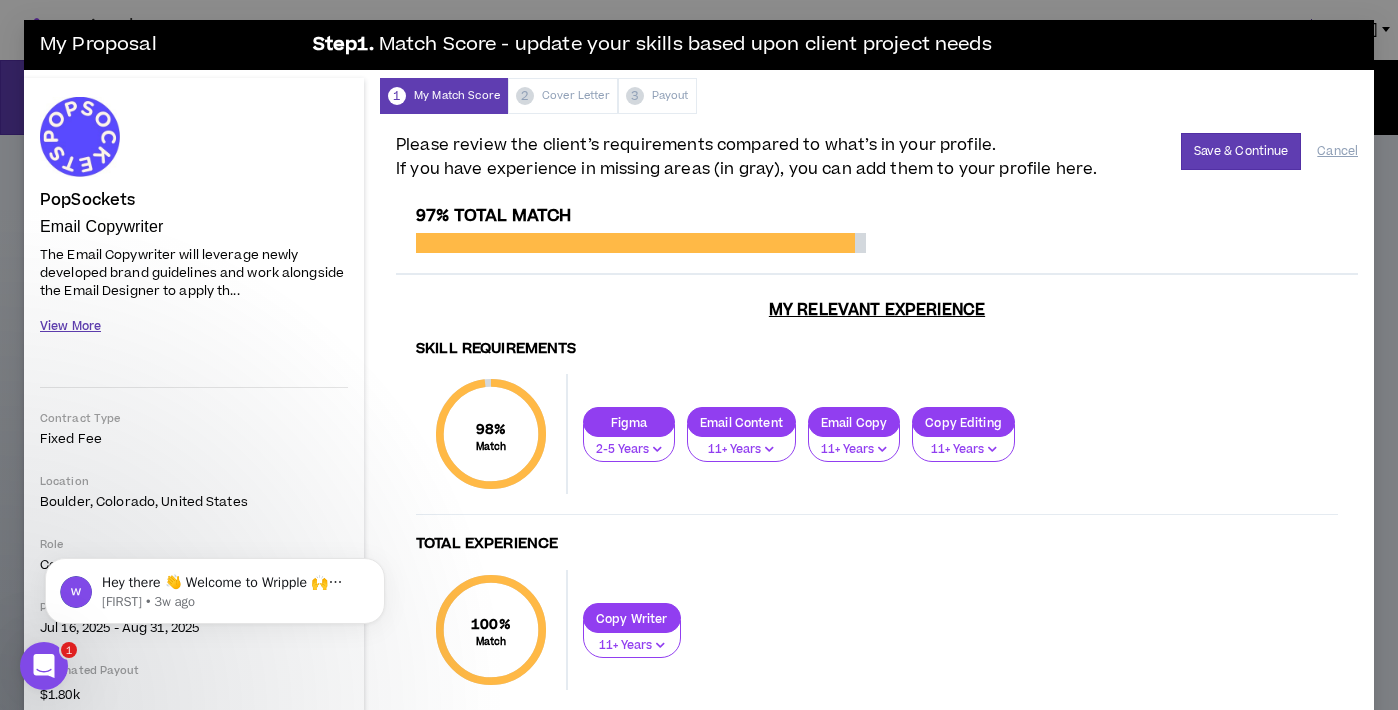 click on "View More" at bounding box center (70, 326) 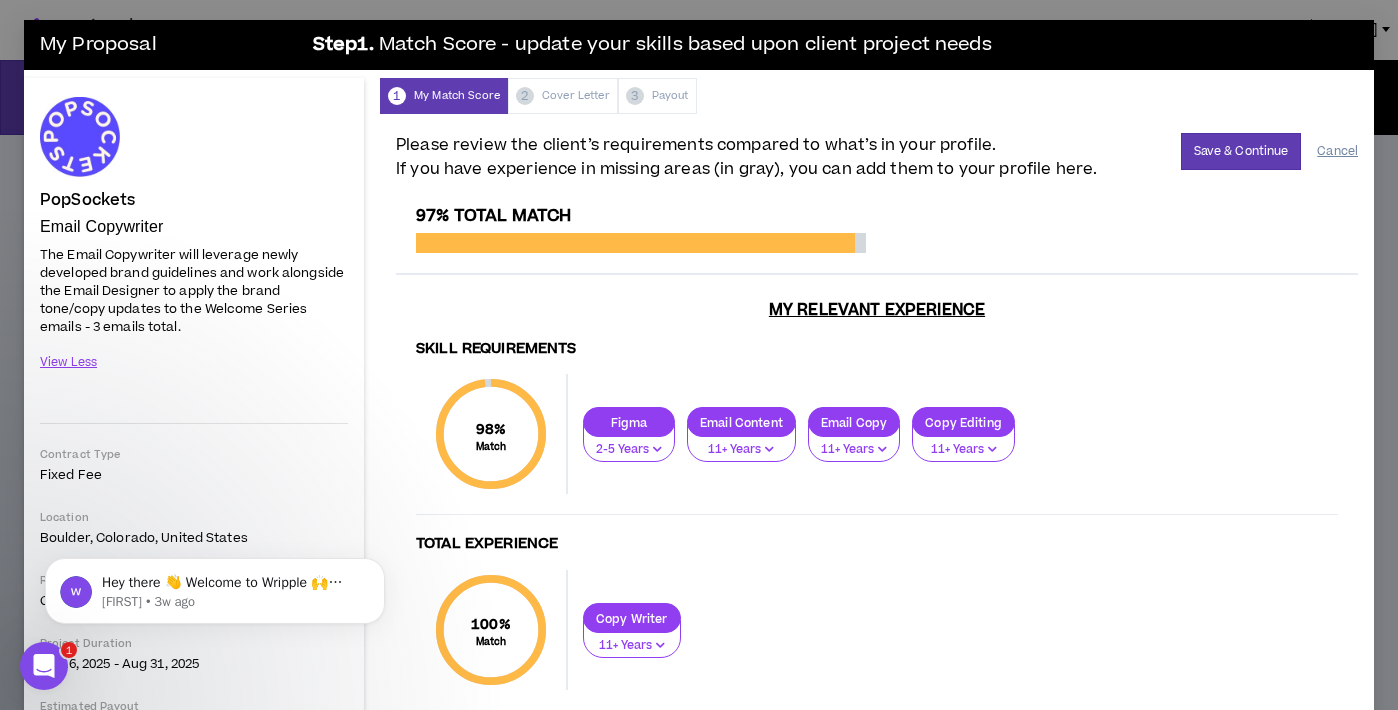 click on "Cancel" at bounding box center (1337, 151) 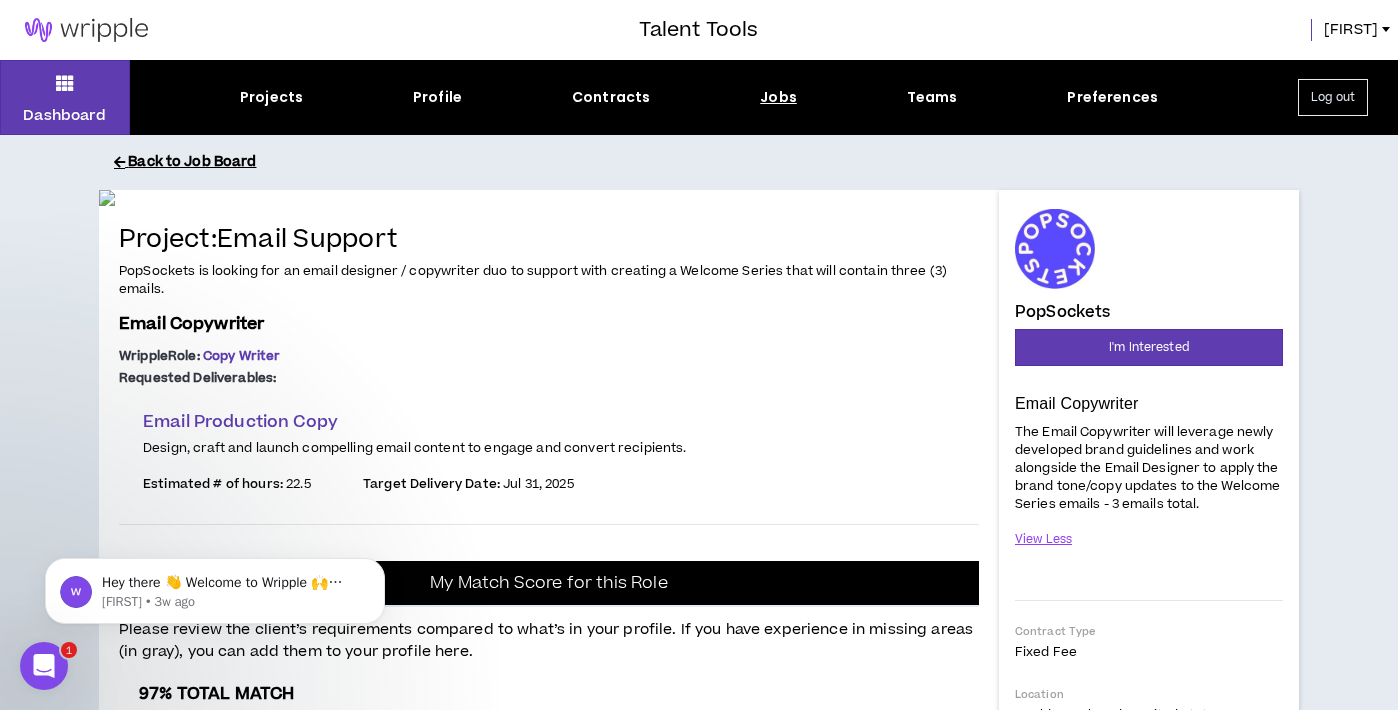 click on "Back to Job Board" at bounding box center (714, 162) 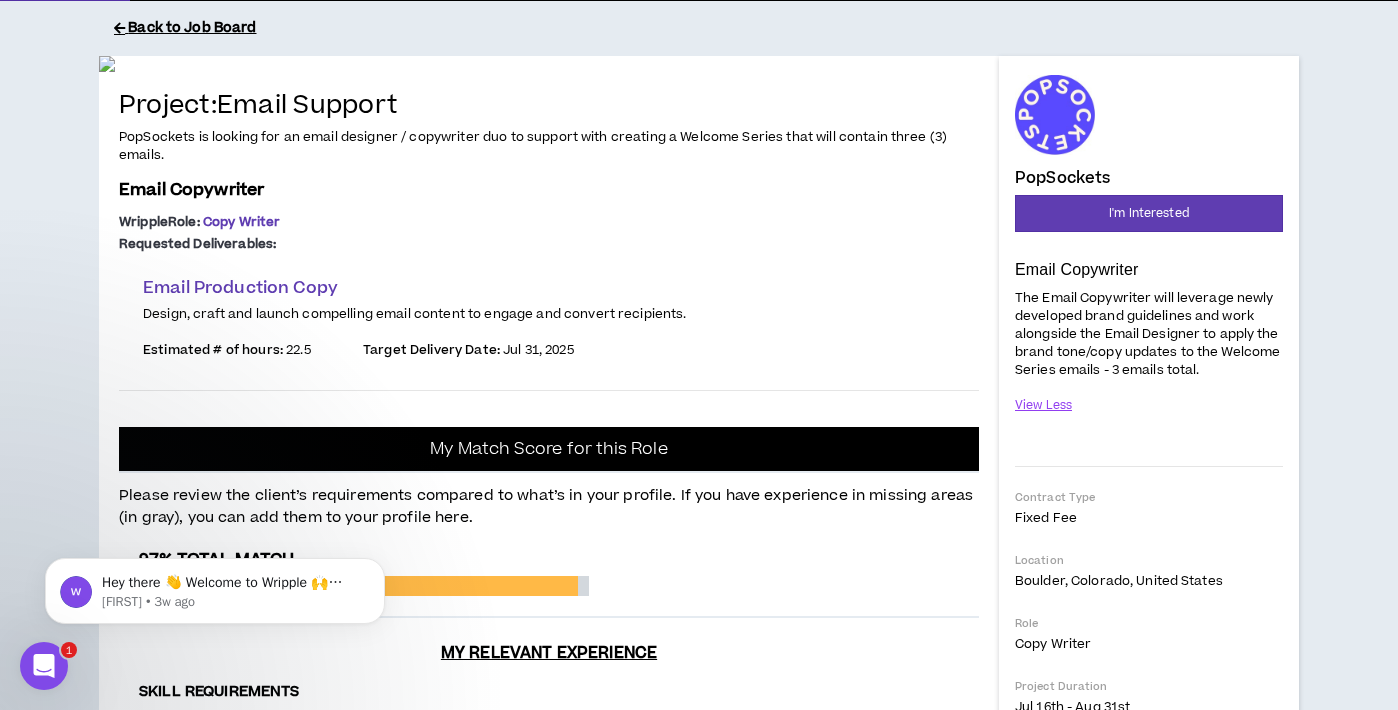scroll, scrollTop: 0, scrollLeft: 0, axis: both 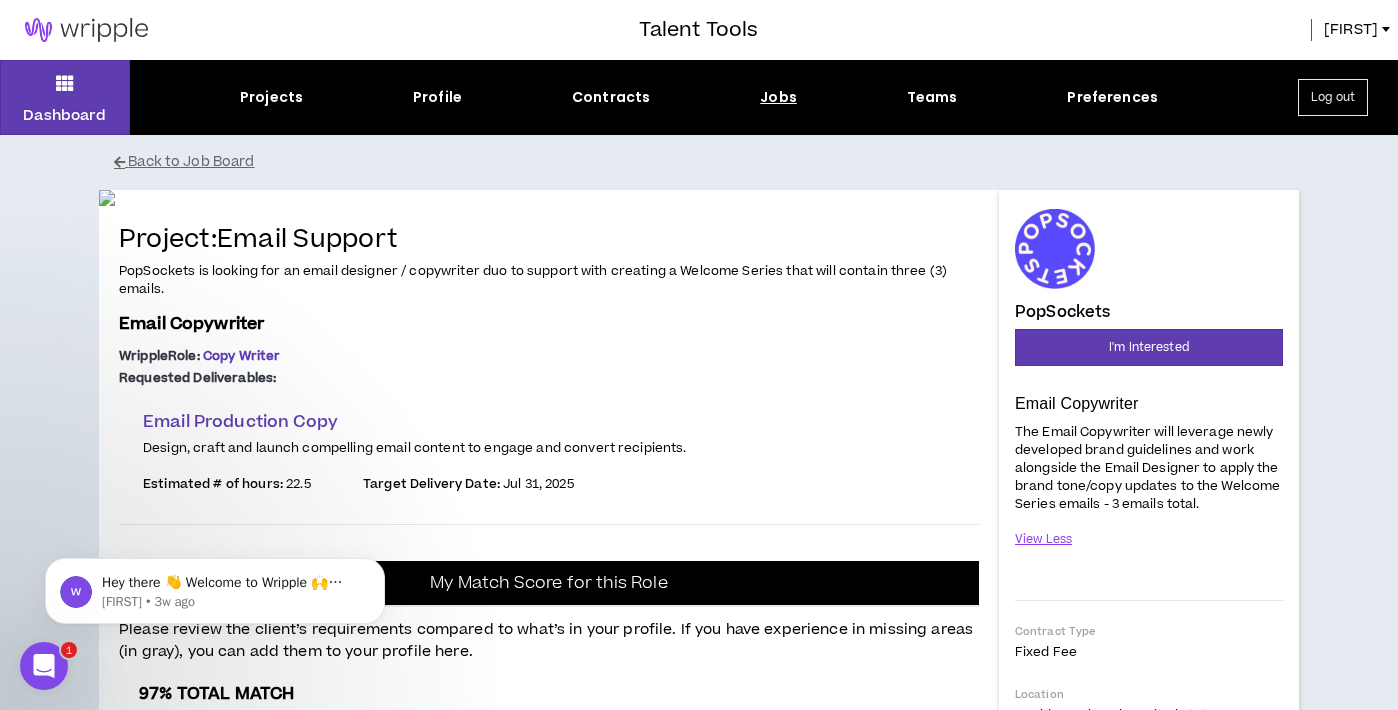 click on "Jobs" at bounding box center [778, 97] 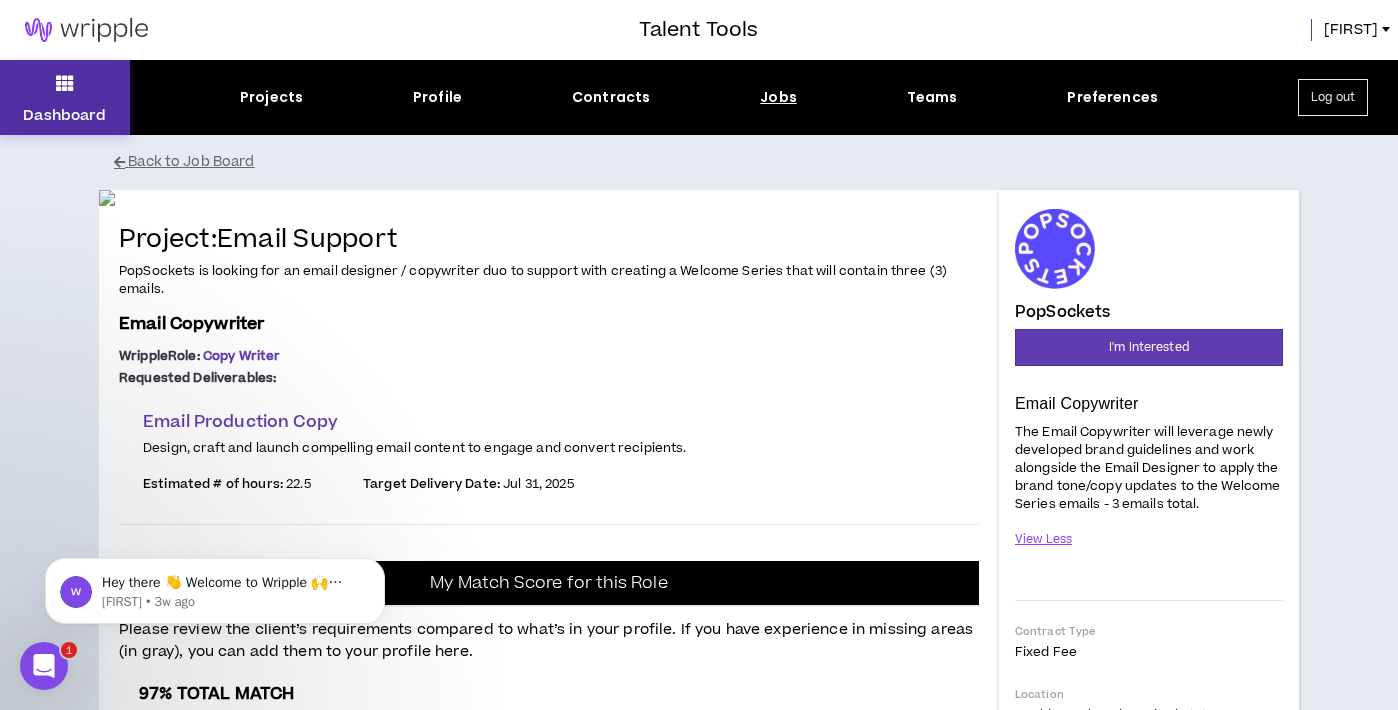 click on "Dashboard" at bounding box center (65, 97) 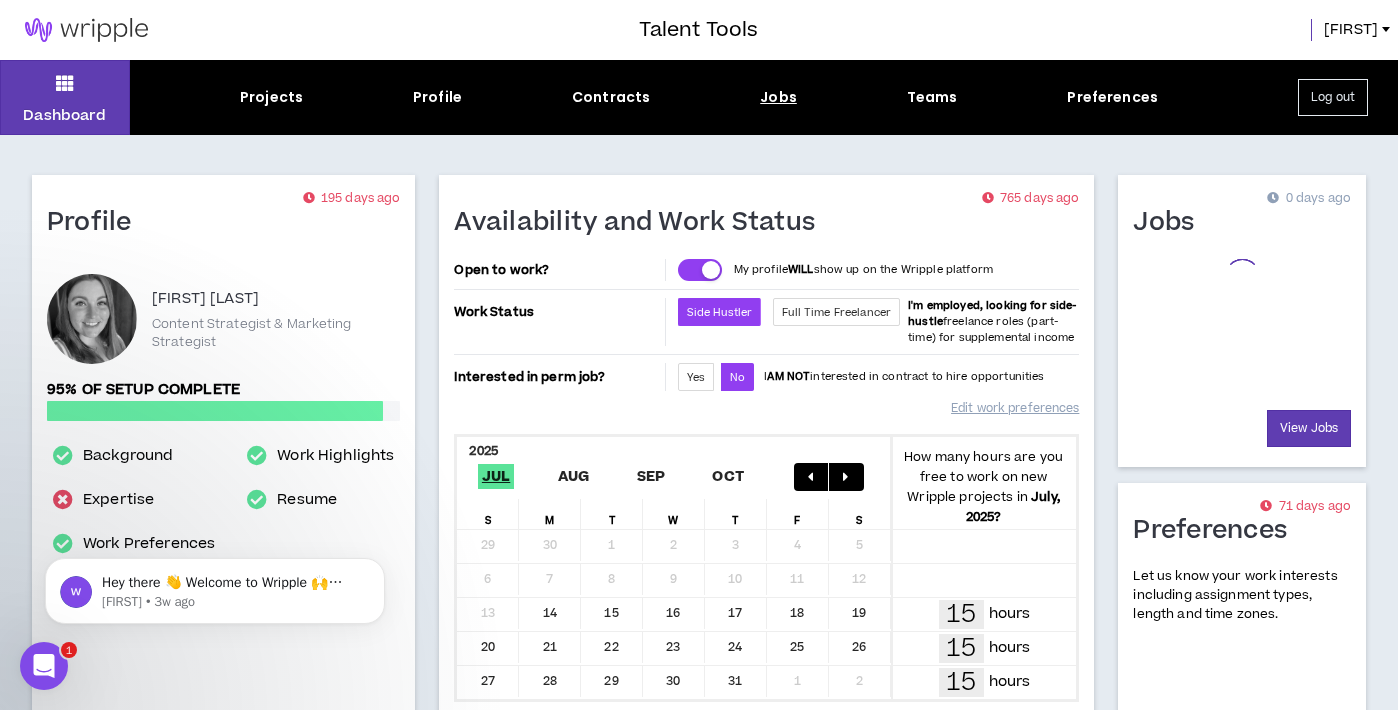 click on "Jobs" at bounding box center [778, 97] 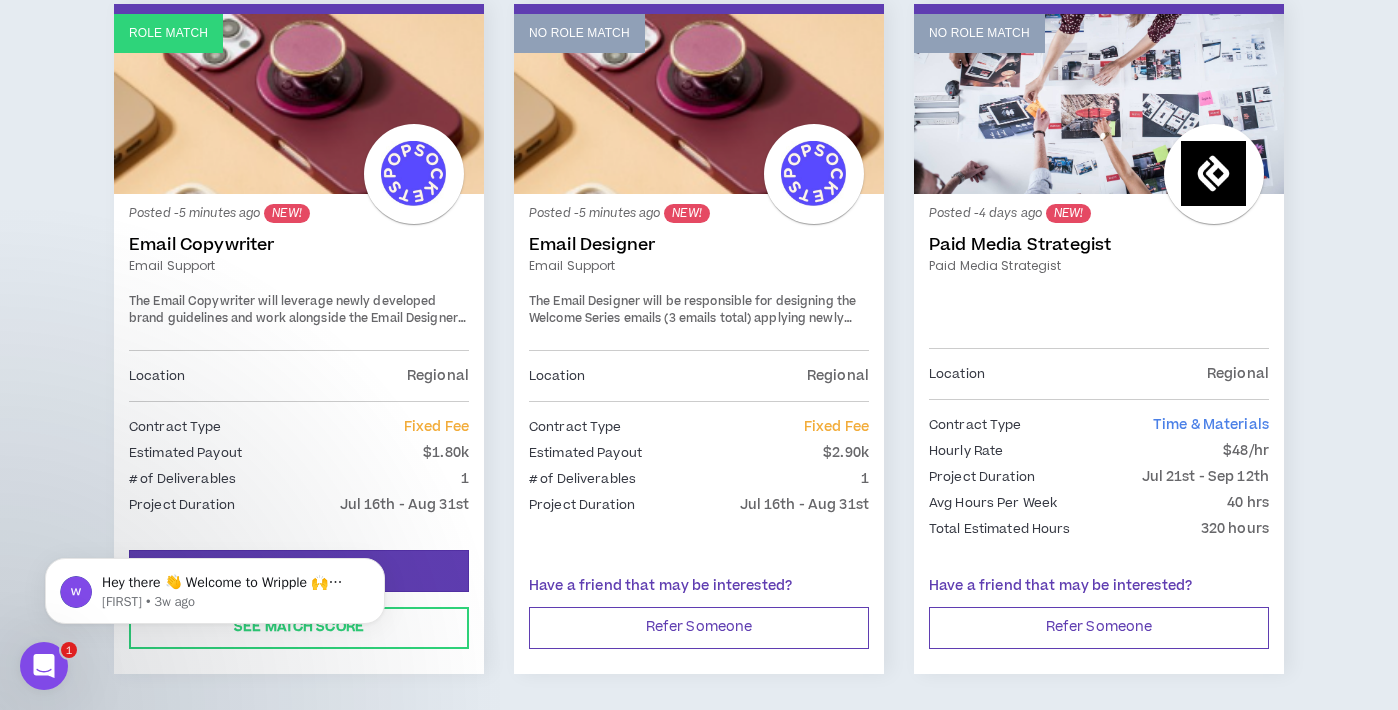 scroll, scrollTop: 445, scrollLeft: 0, axis: vertical 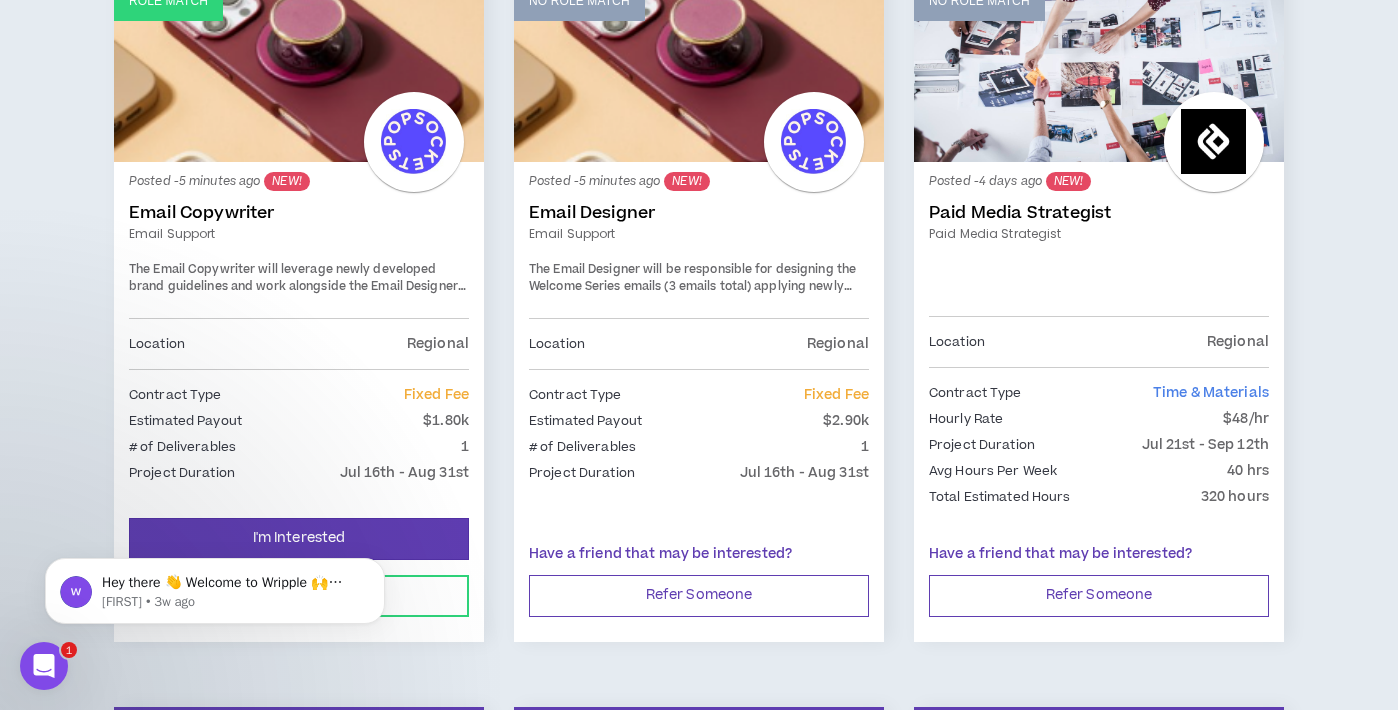 click on "Hey there 👋 Welcome to Wripple 🙌 Take a look around! If you have any questions, just reply to this message. [FIRST] [FIRST] • 3w ago" at bounding box center (215, 586) 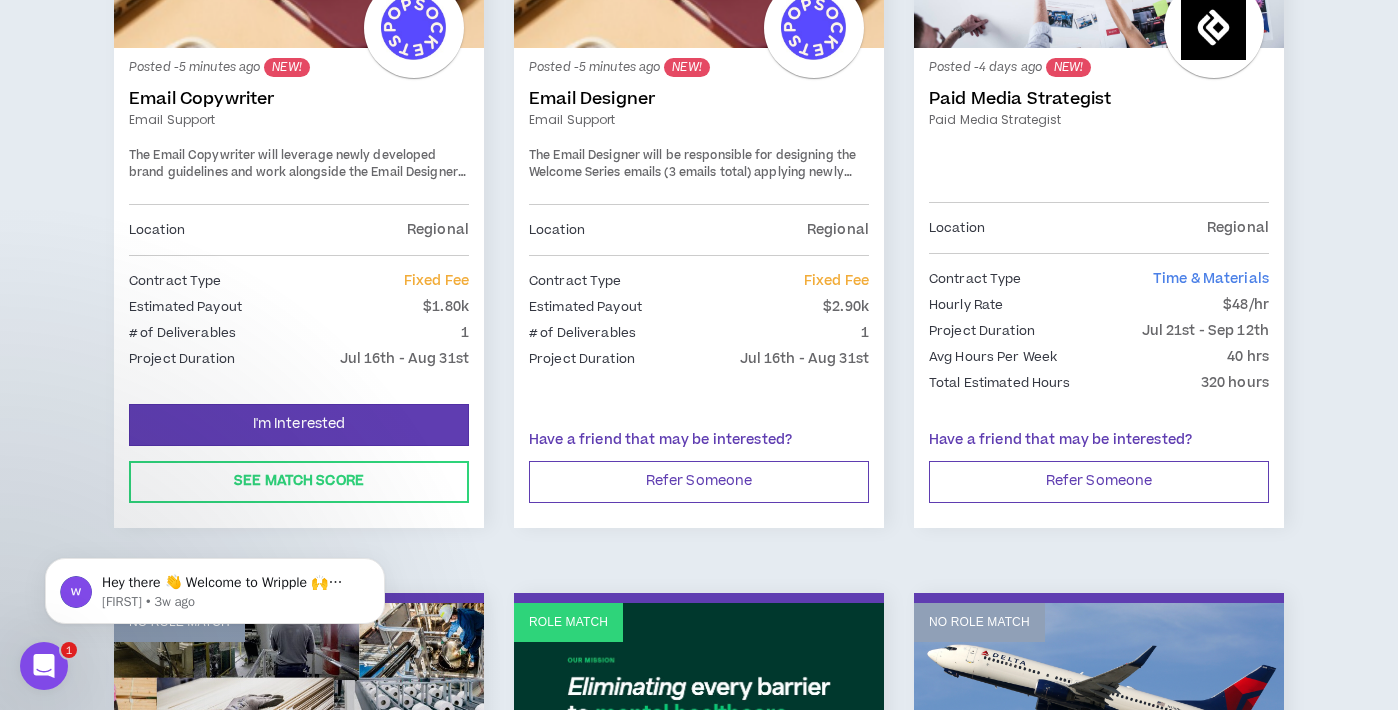 scroll, scrollTop: 571, scrollLeft: 0, axis: vertical 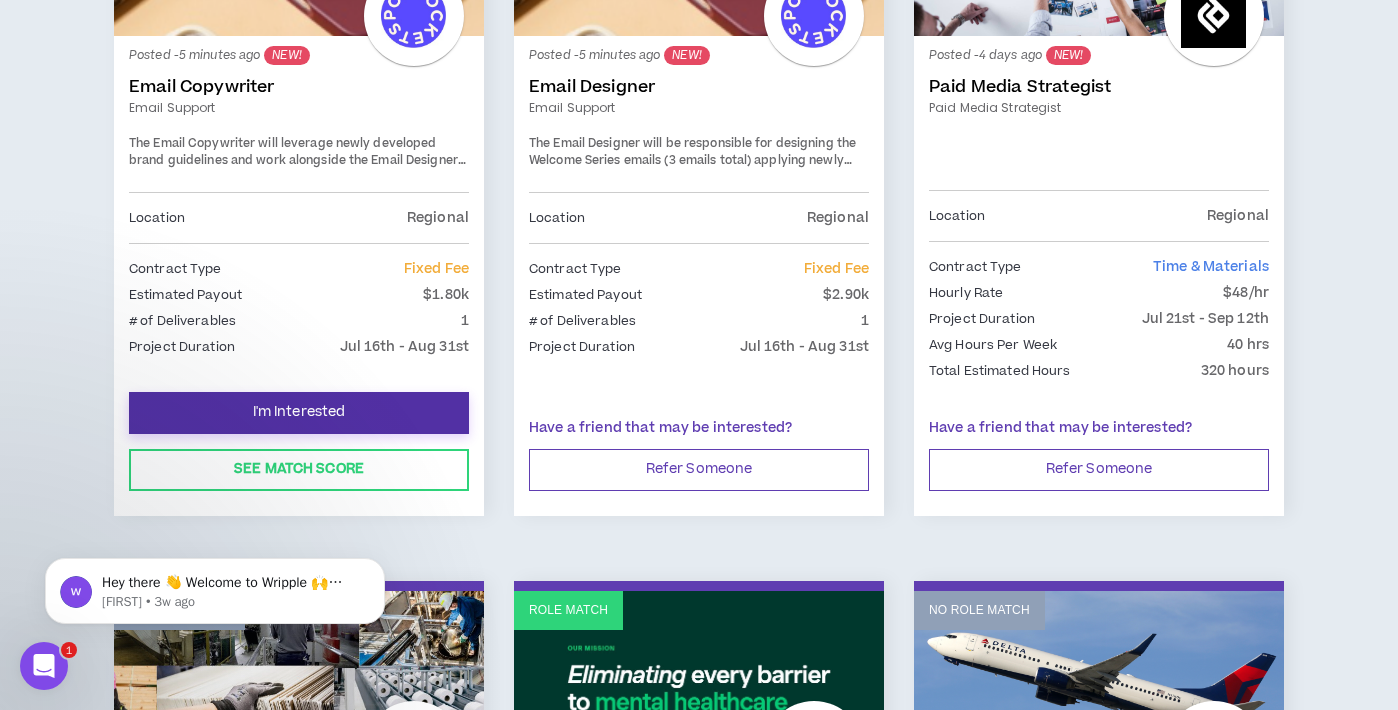 click on "I'm Interested" at bounding box center [299, 412] 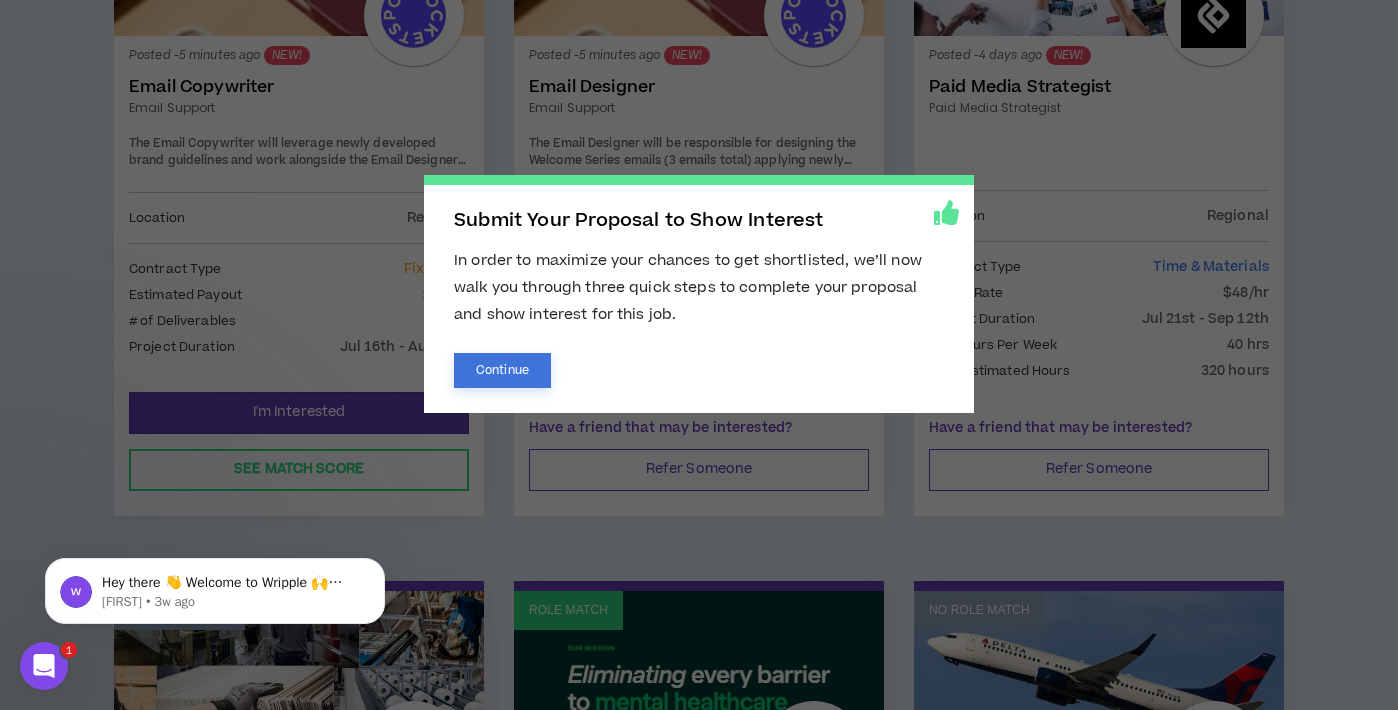 click on "Continue" at bounding box center (502, 370) 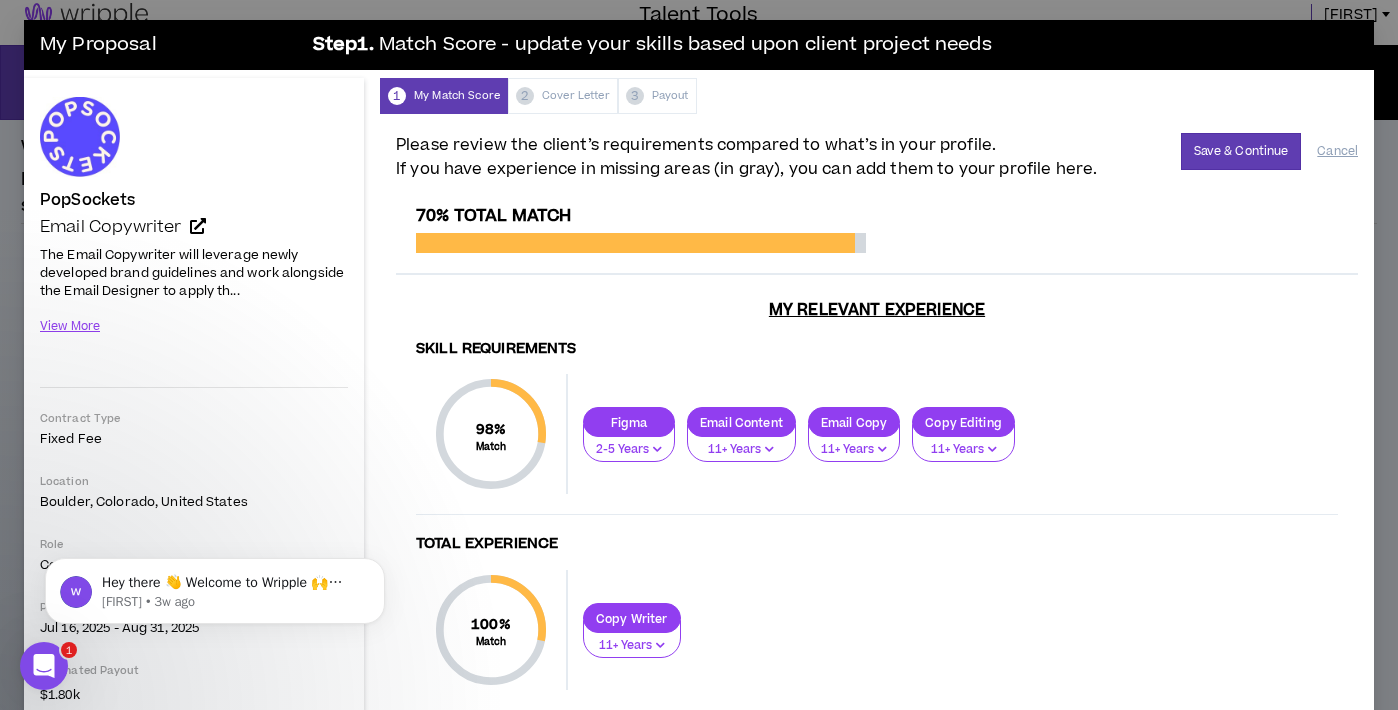 scroll, scrollTop: 0, scrollLeft: 0, axis: both 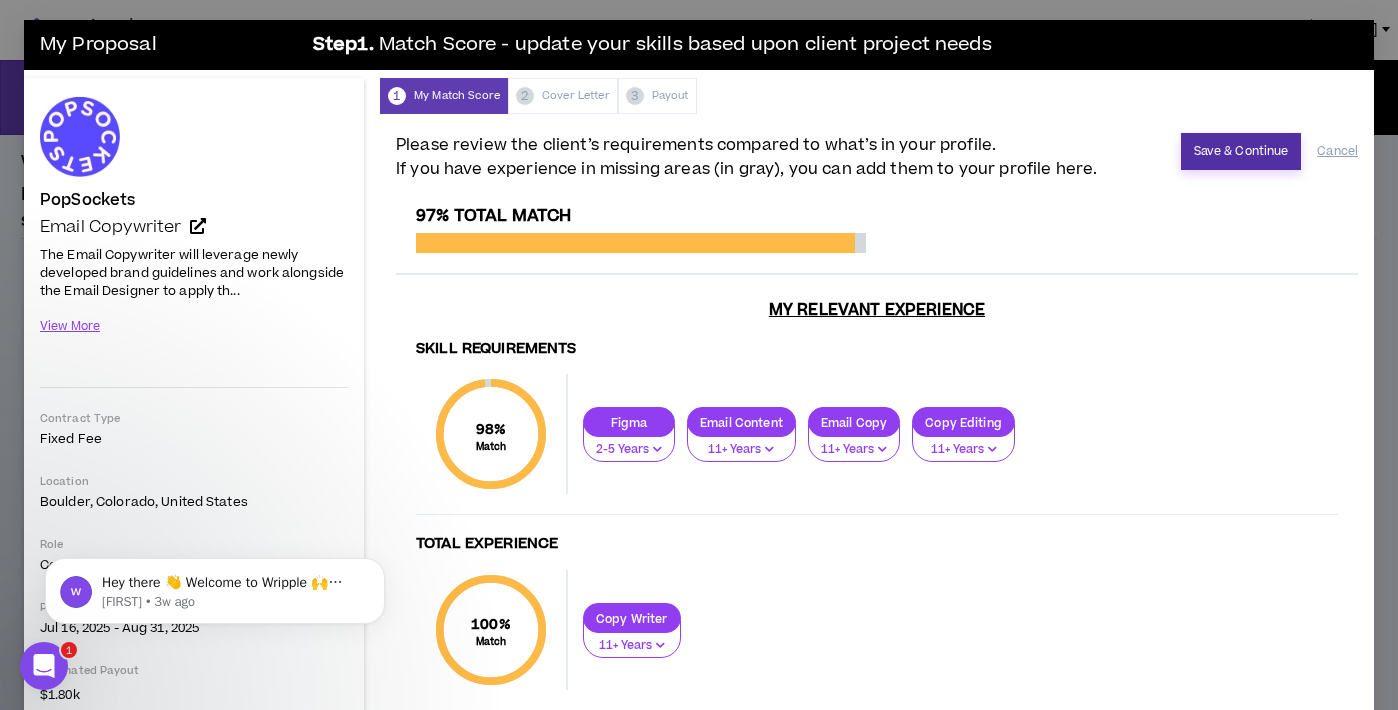 click on "Save & Continue" at bounding box center [1241, 151] 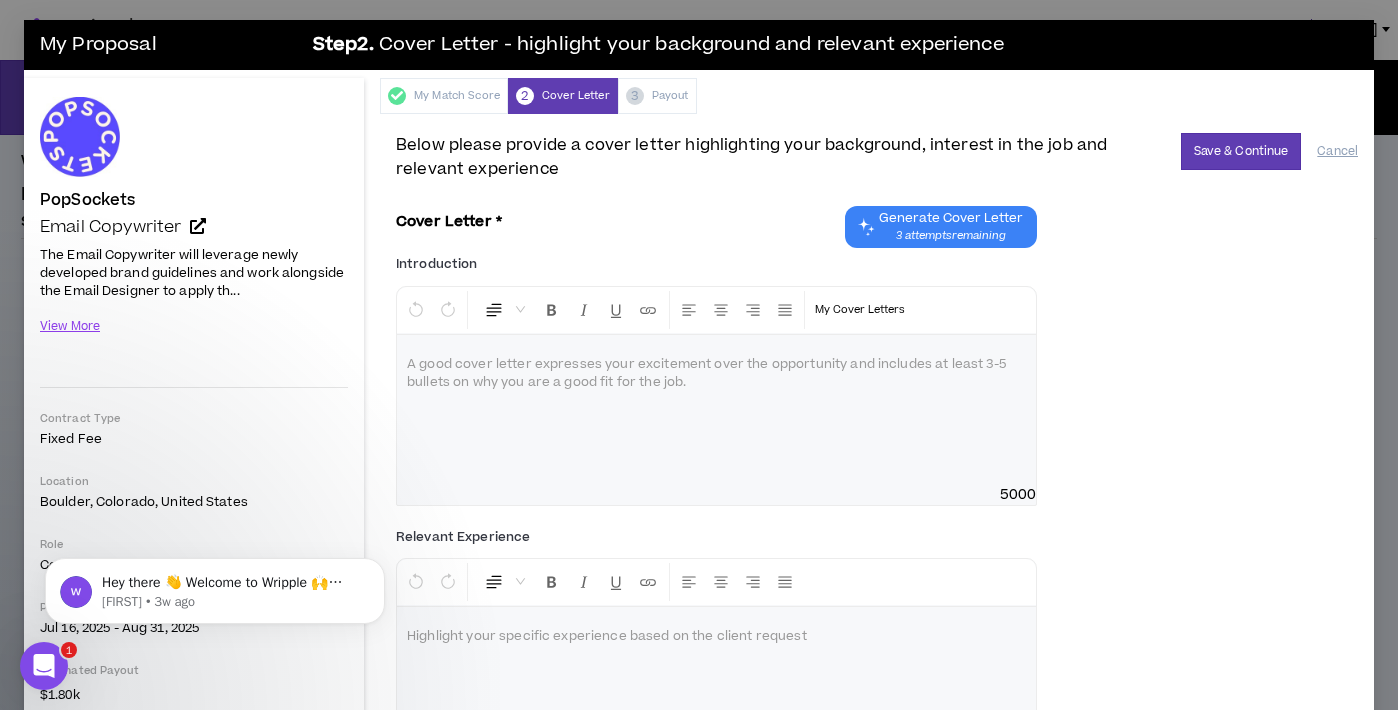 click at bounding box center (716, 410) 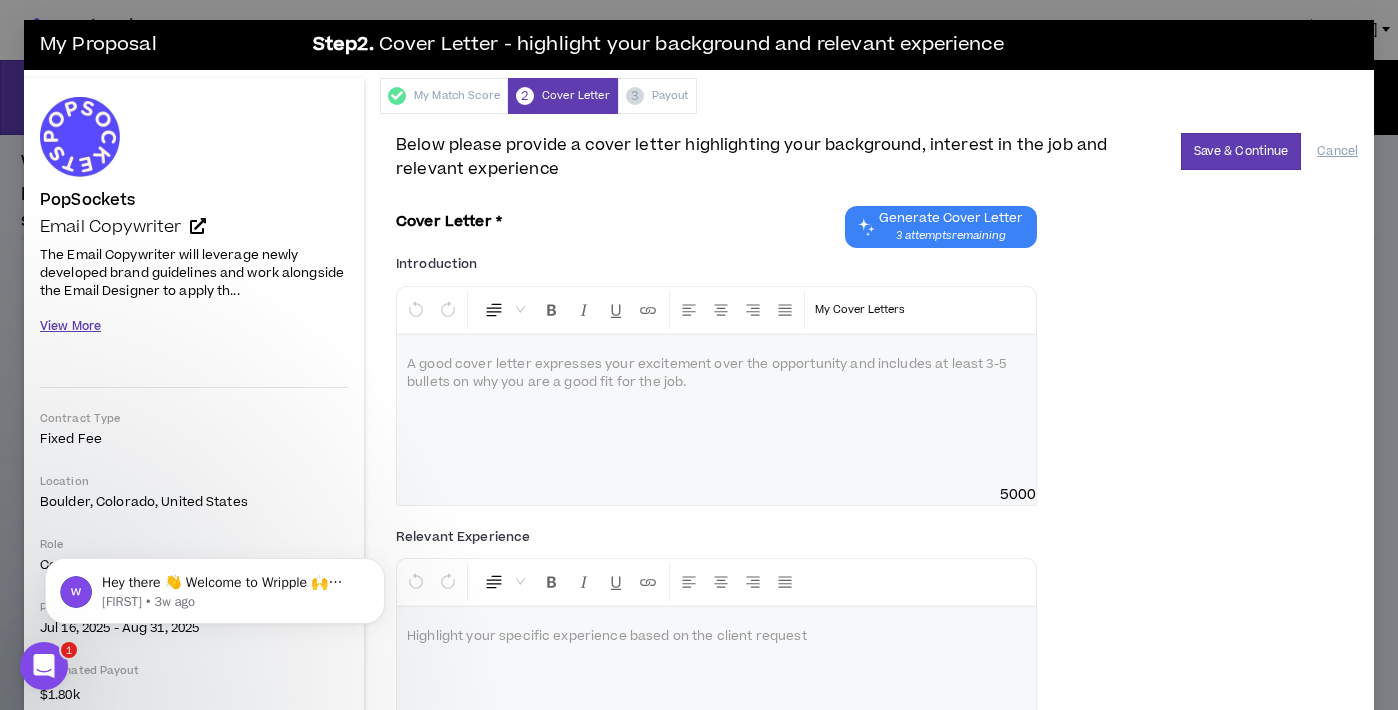click on "View More" at bounding box center (70, 326) 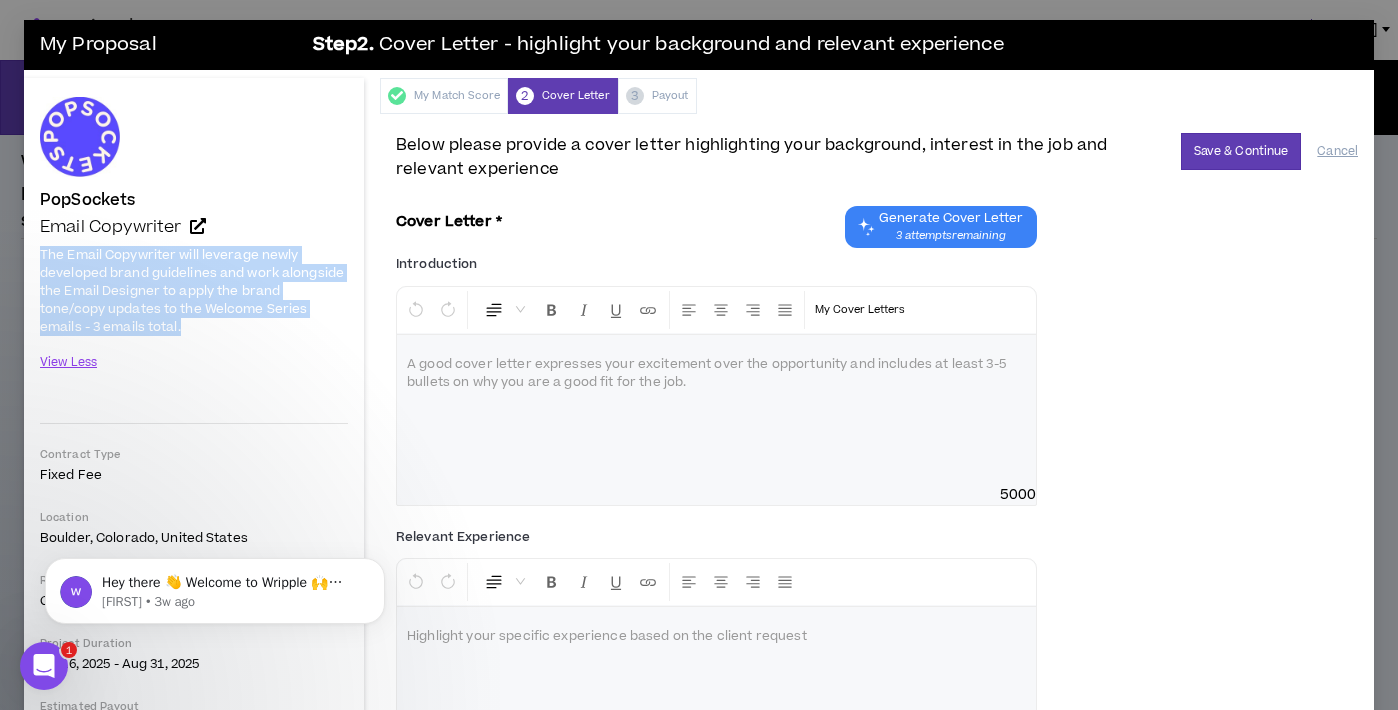 drag, startPoint x: 107, startPoint y: 327, endPoint x: 40, endPoint y: 254, distance: 99.08582 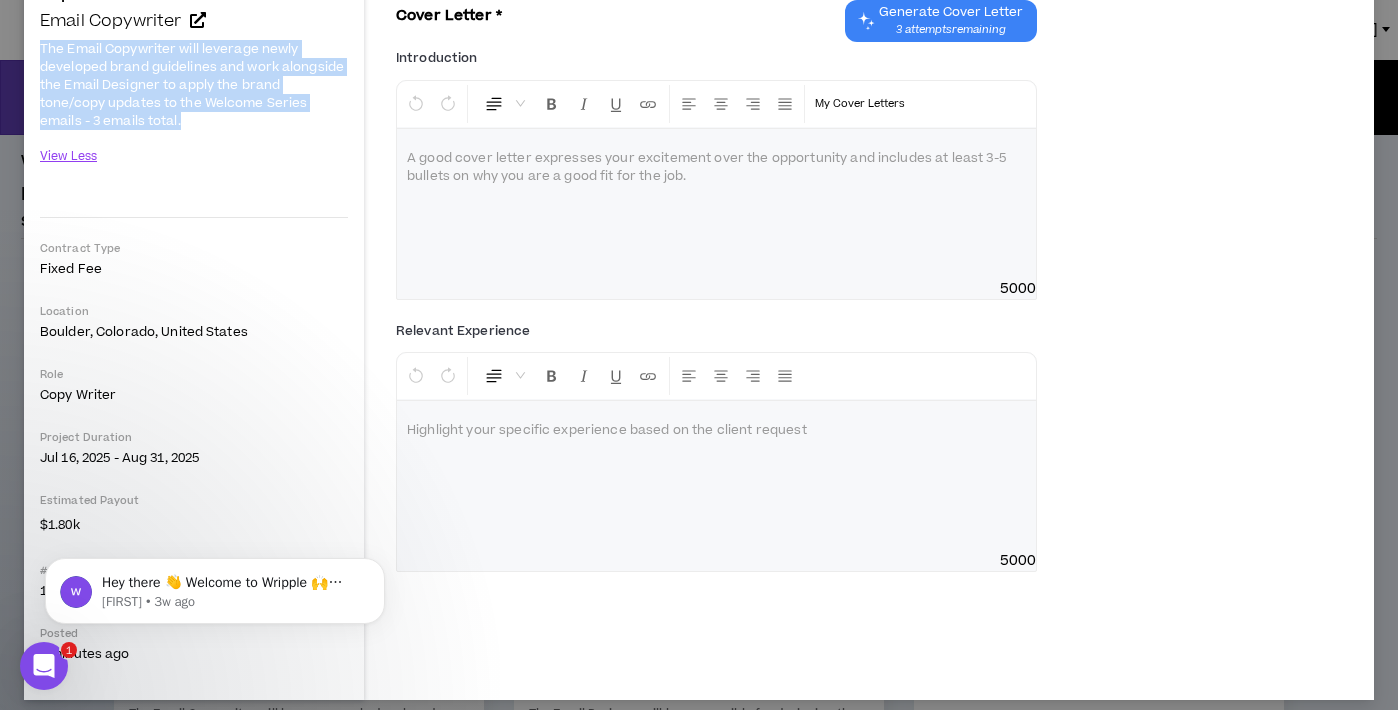 scroll, scrollTop: 220, scrollLeft: 0, axis: vertical 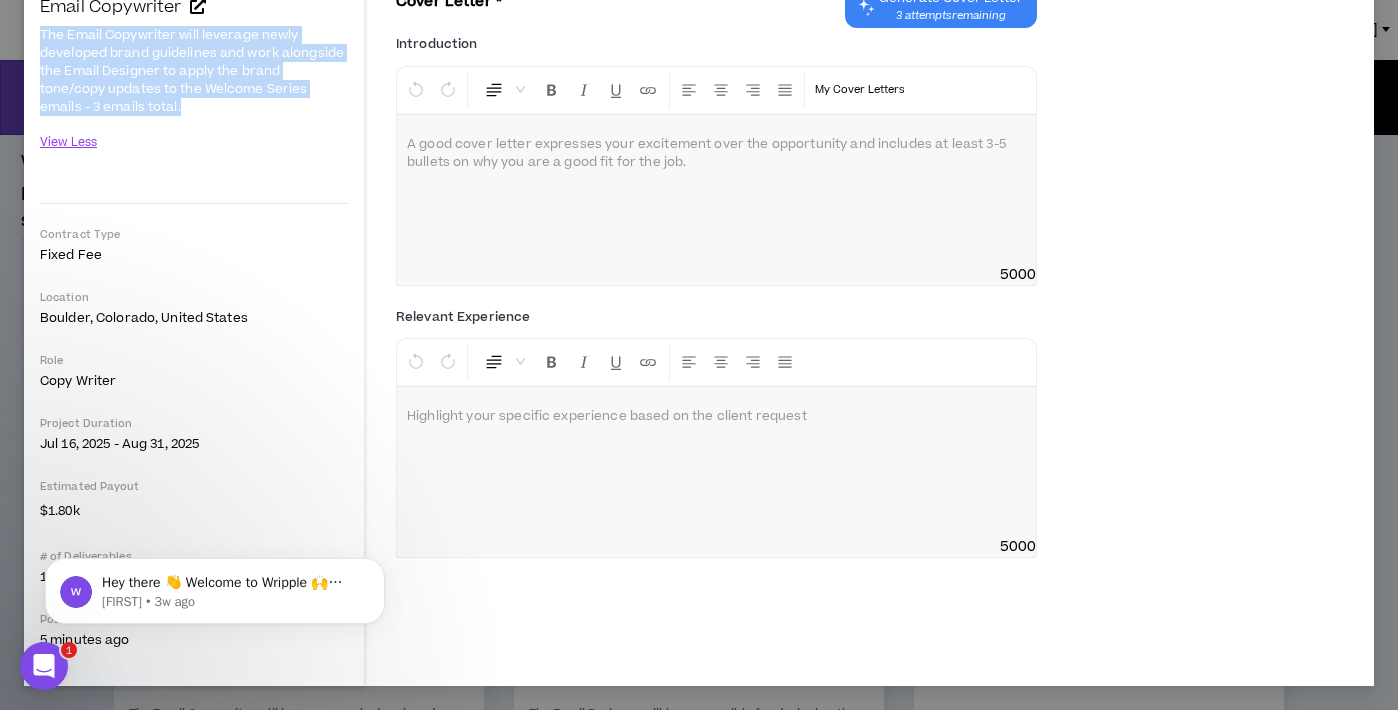copy on "The Email Copywriter will leverage newly developed brand guidelines and work alongside the Email Designer to apply the brand tone/copy updates to the Welcome Series emails - 3 emails total." 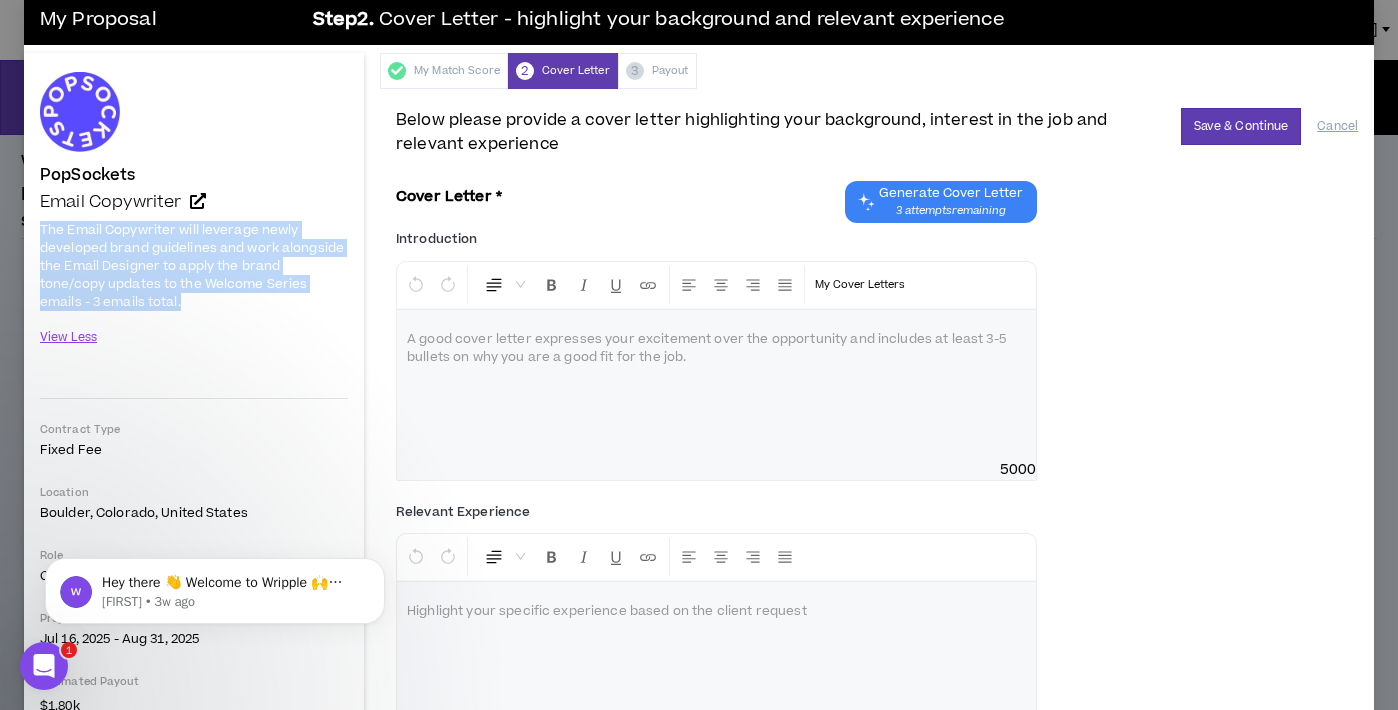 scroll, scrollTop: 0, scrollLeft: 0, axis: both 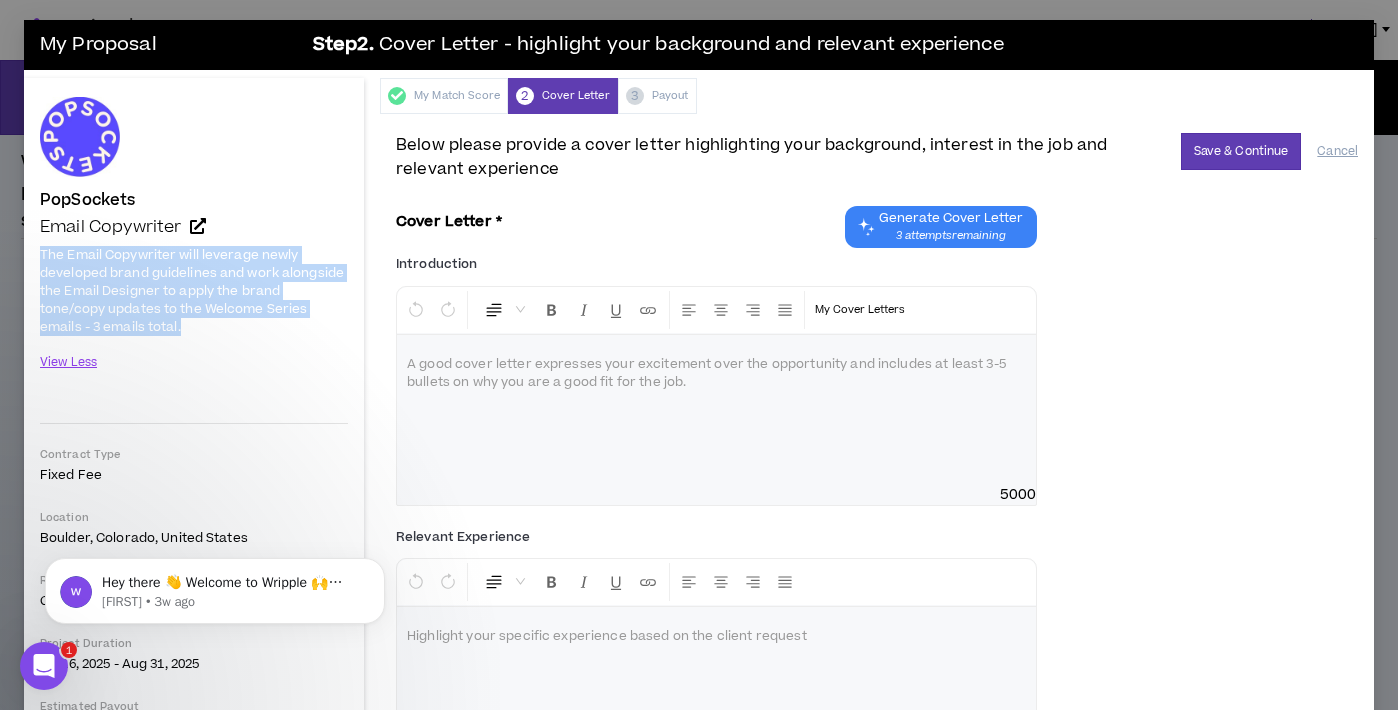 click at bounding box center [716, 410] 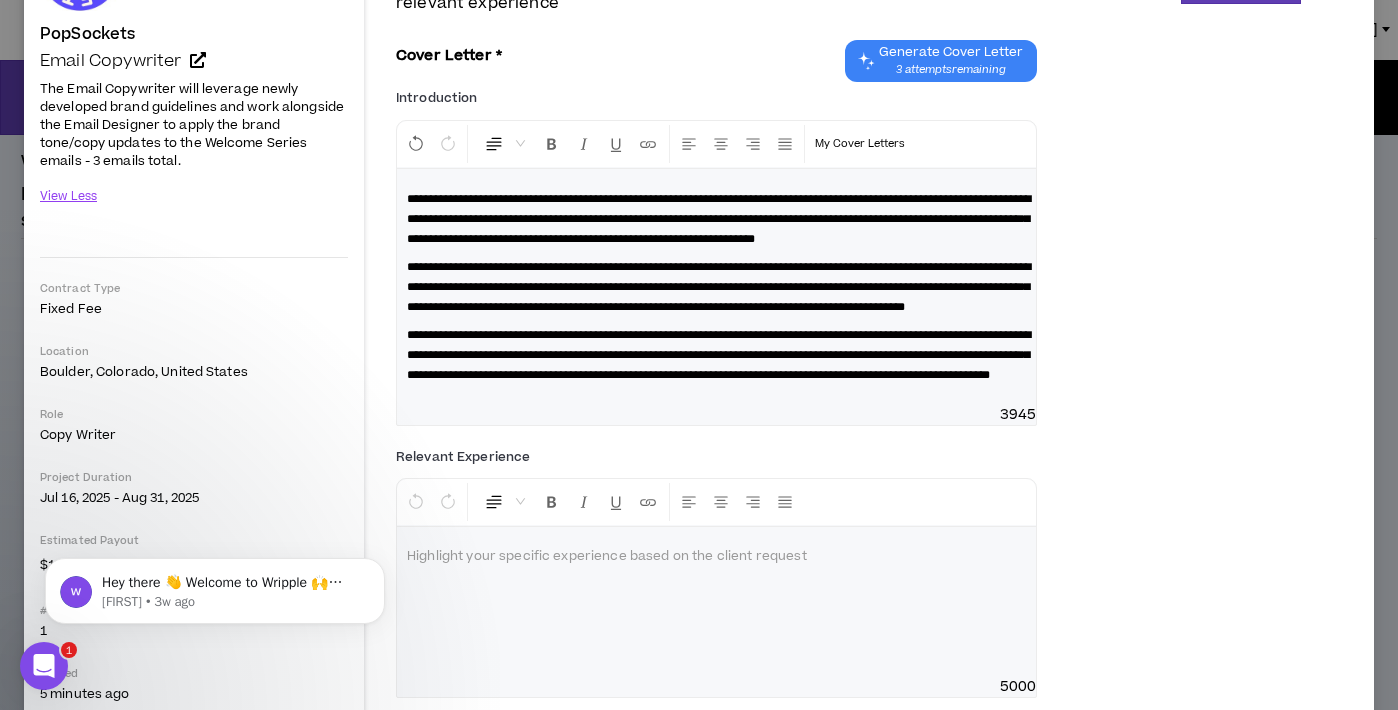 scroll, scrollTop: 272, scrollLeft: 0, axis: vertical 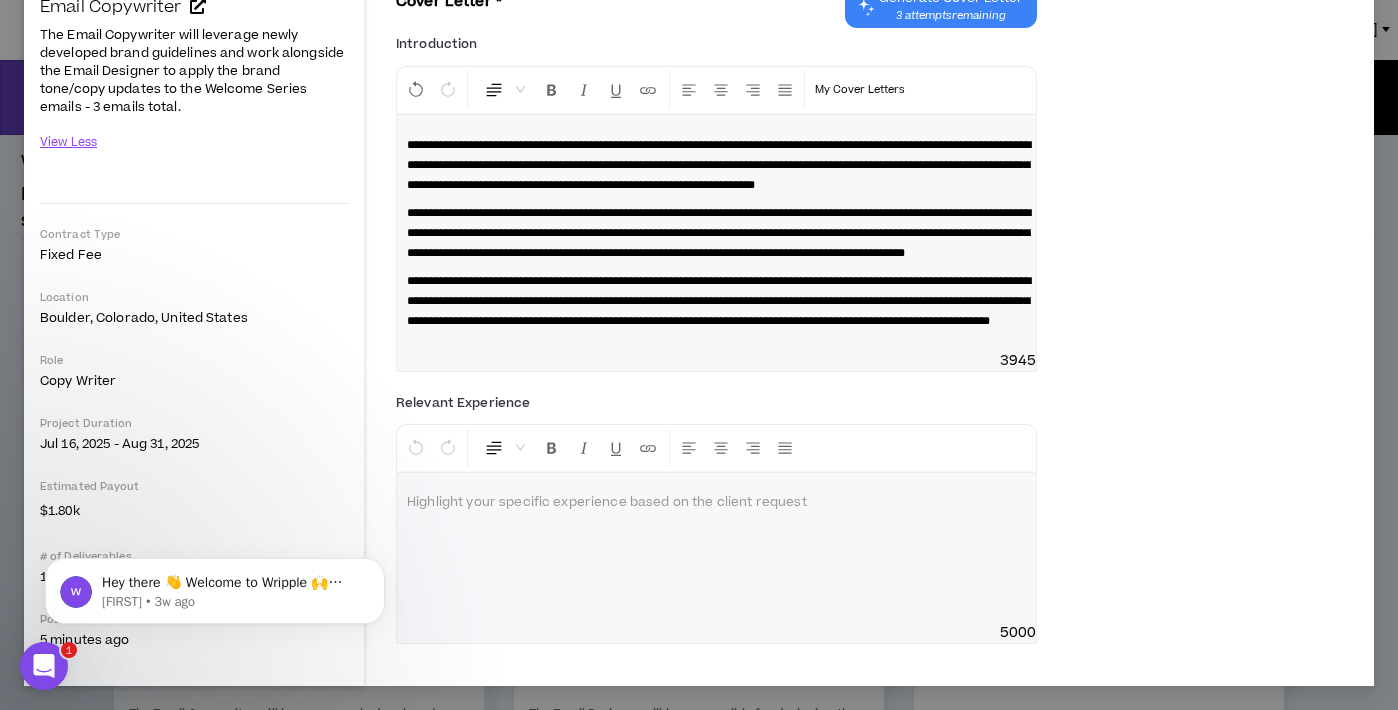 click at bounding box center (716, 548) 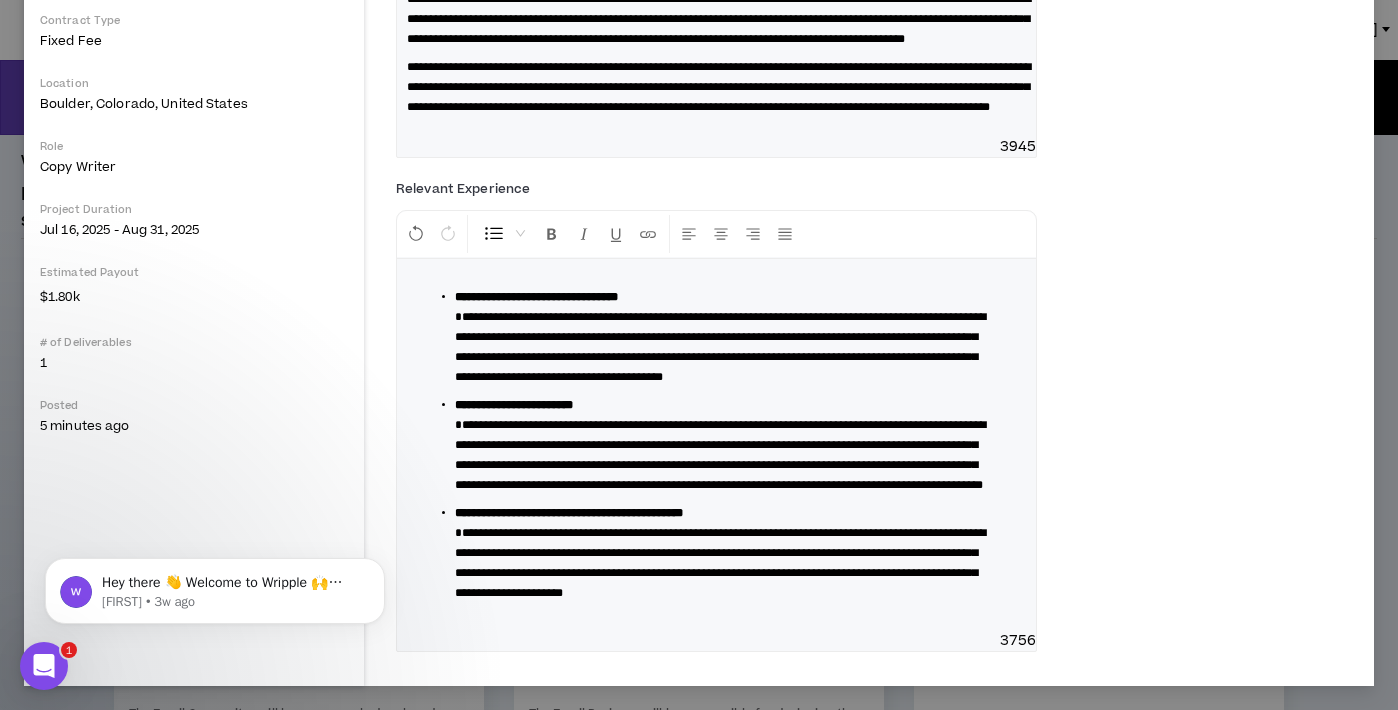 scroll, scrollTop: 574, scrollLeft: 0, axis: vertical 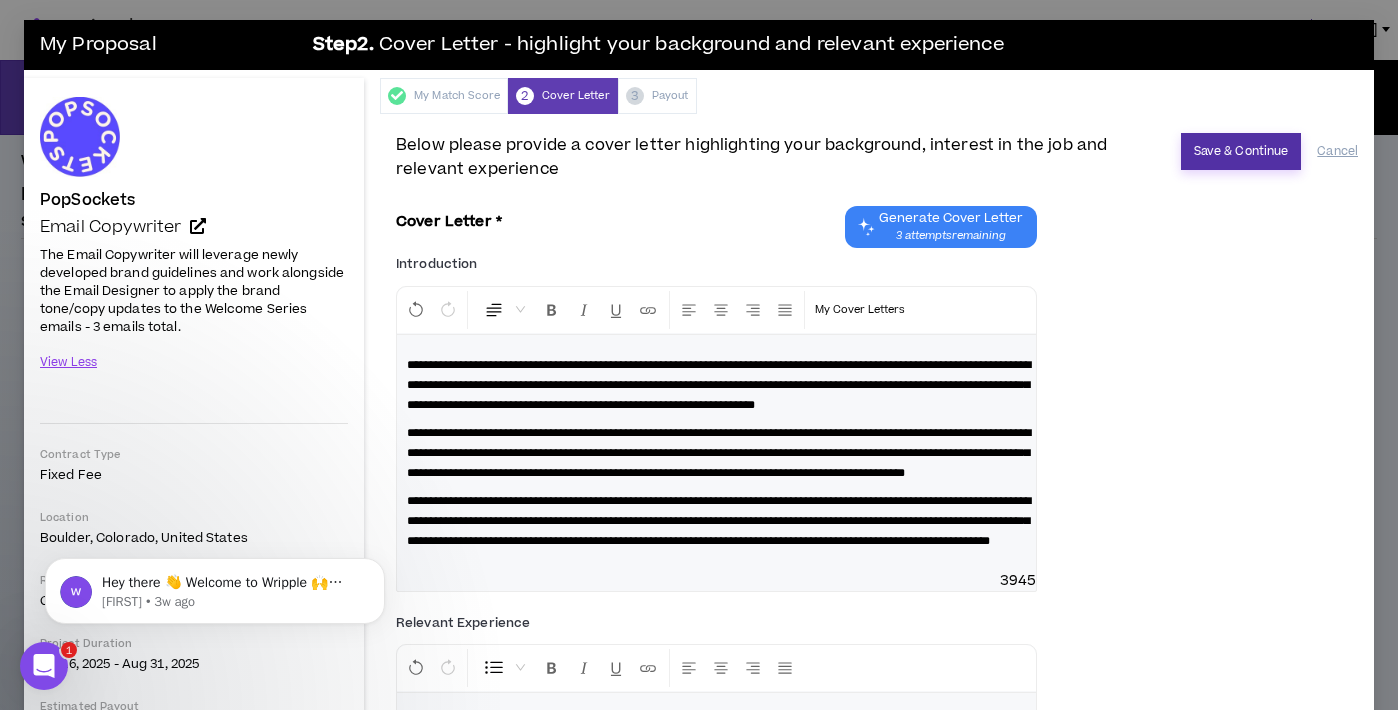 click on "Save & Continue" at bounding box center [1241, 151] 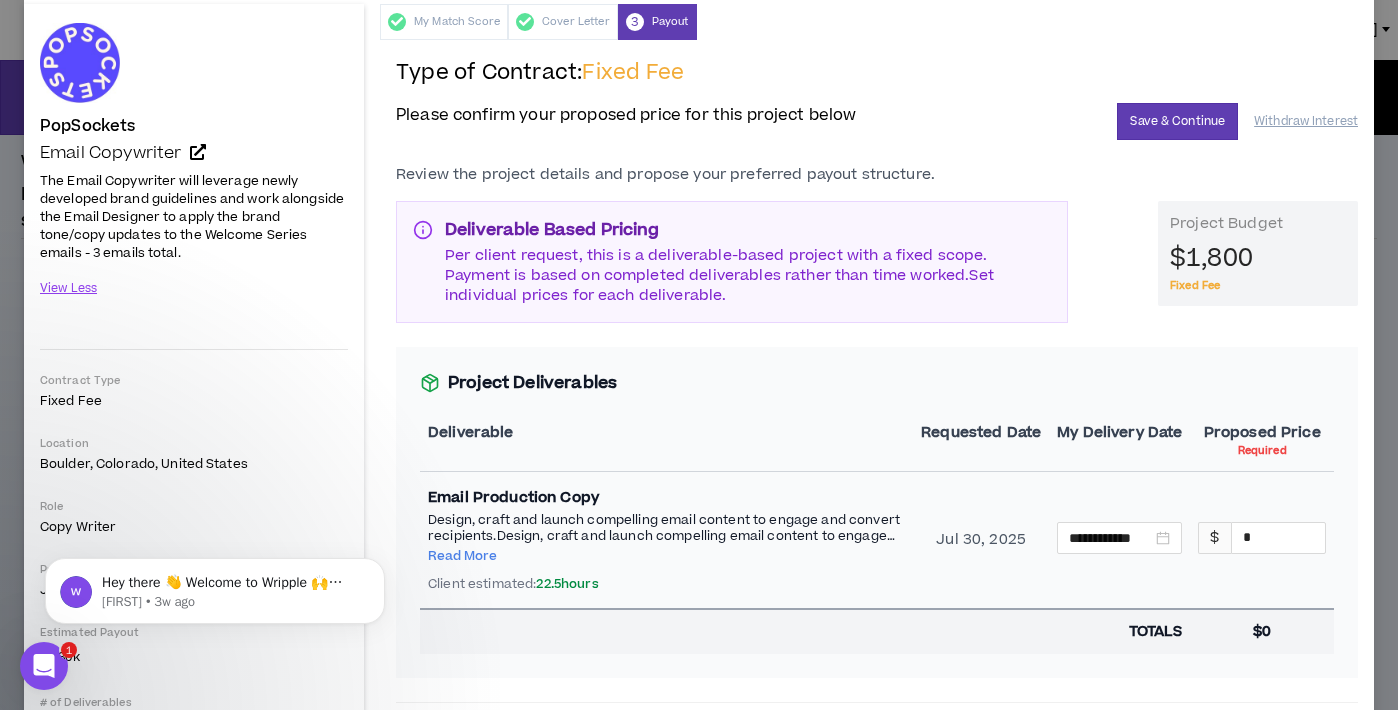 scroll, scrollTop: 81, scrollLeft: 0, axis: vertical 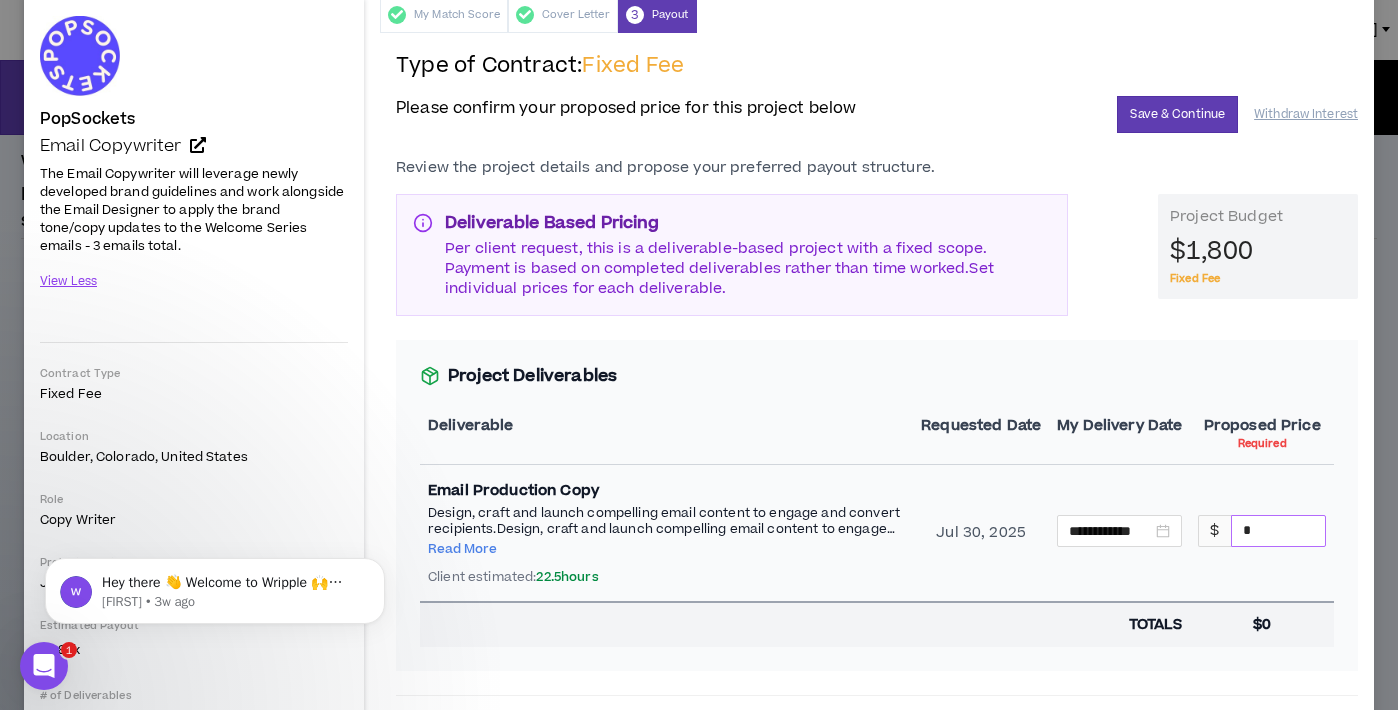 click on "*" at bounding box center [1278, 531] 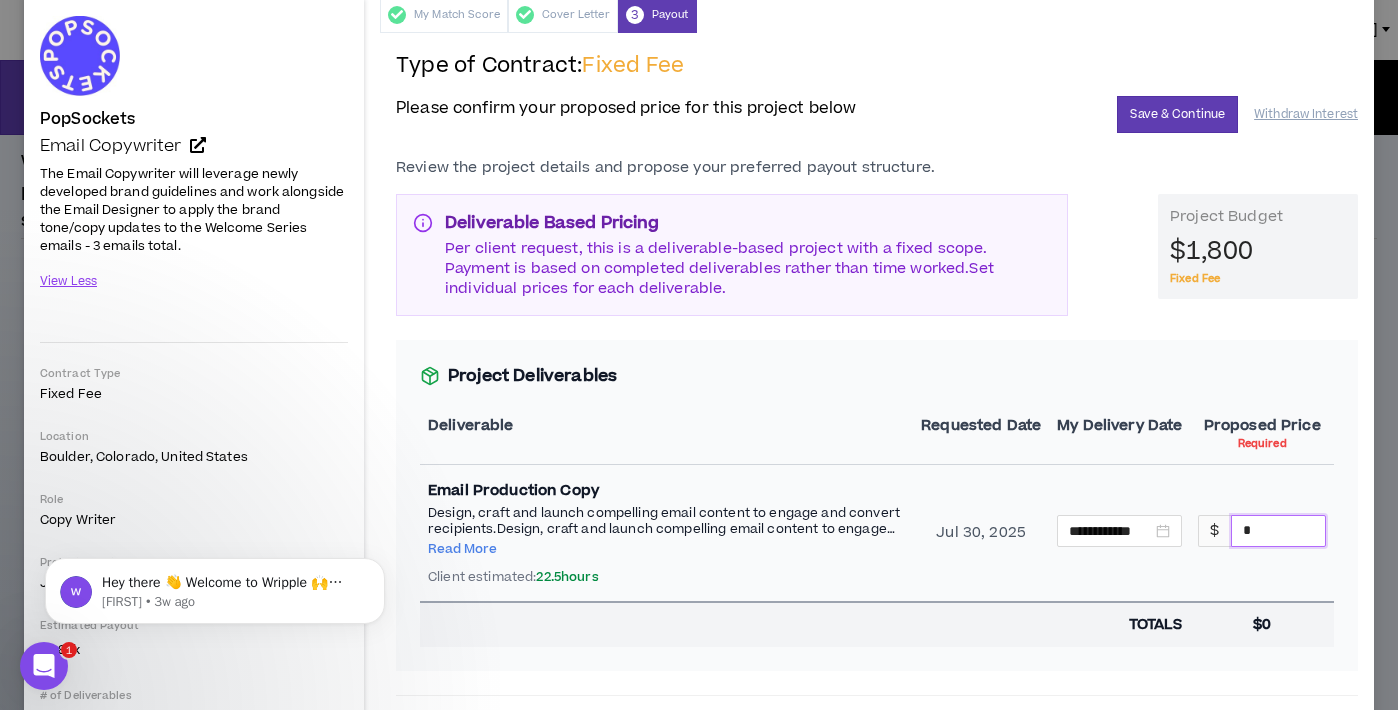 click on "Fixed Fee" at bounding box center [1258, 279] 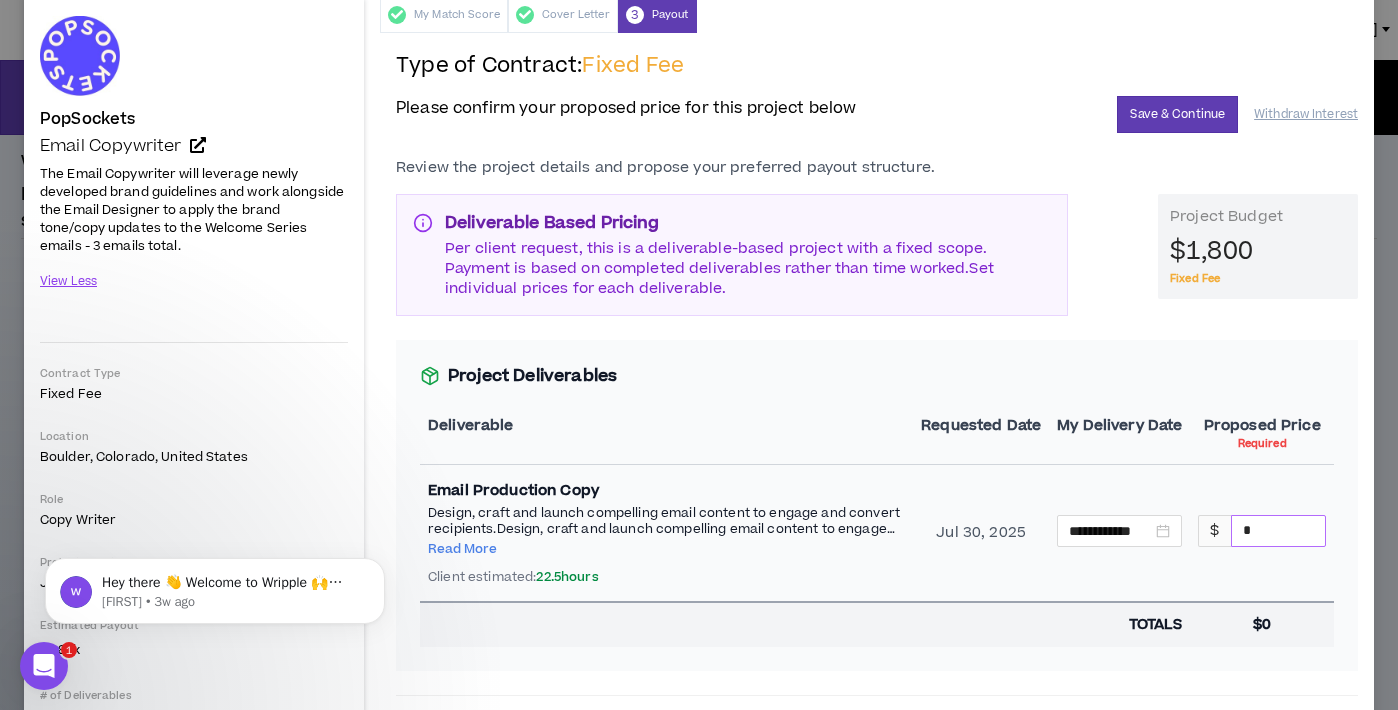 click on "*" at bounding box center [1278, 531] 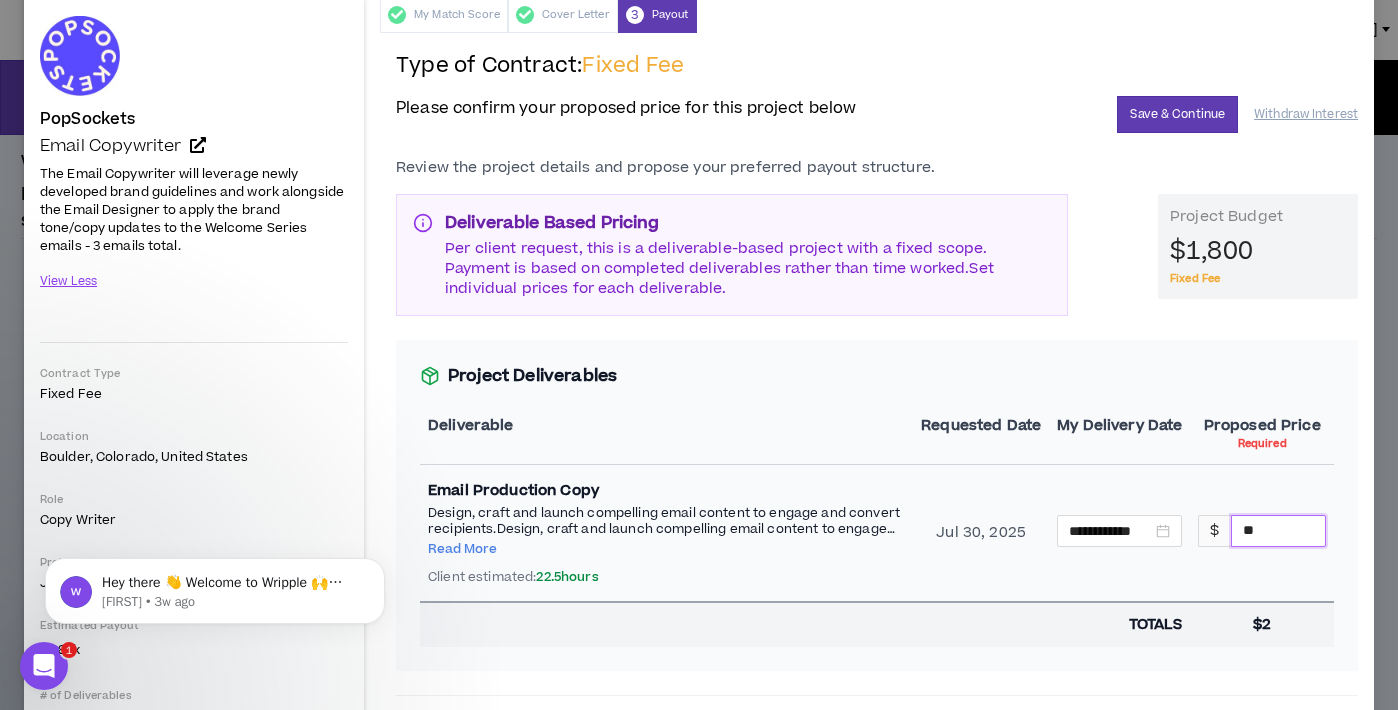 click on "**" at bounding box center (1278, 531) 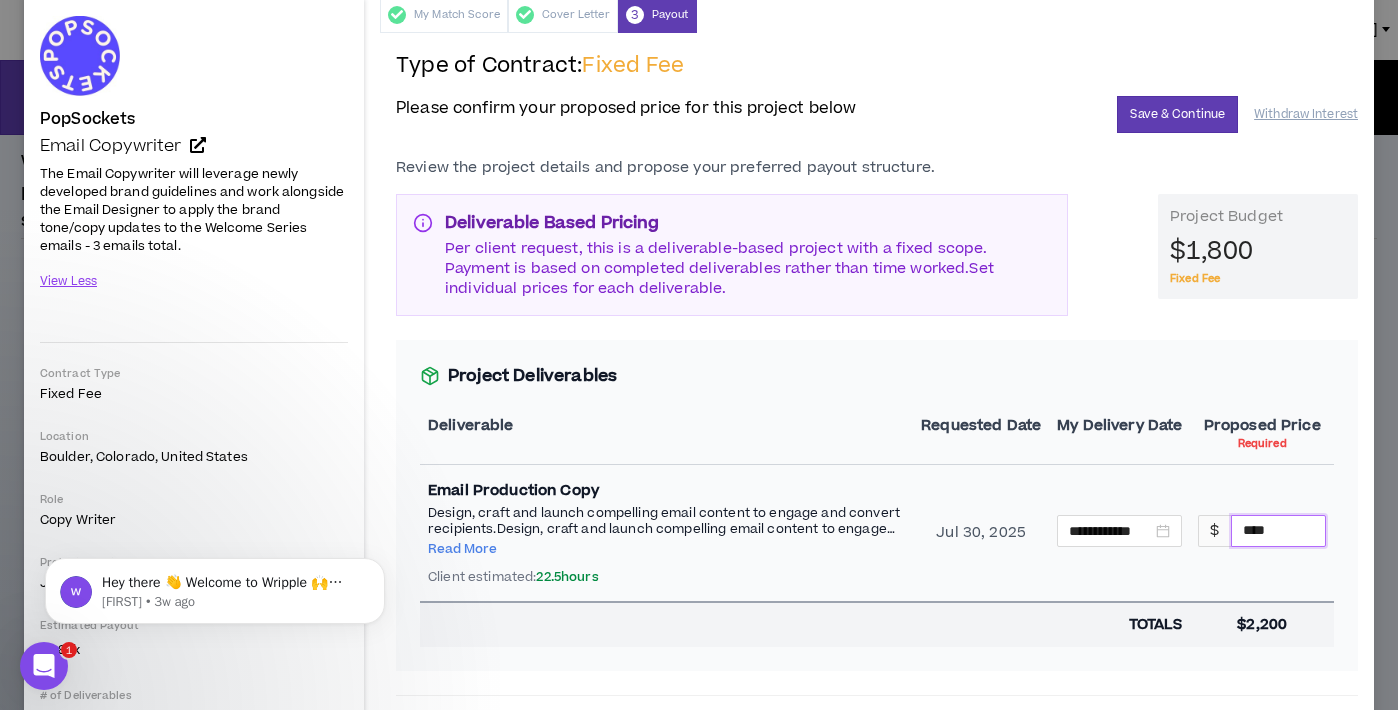 type on "****" 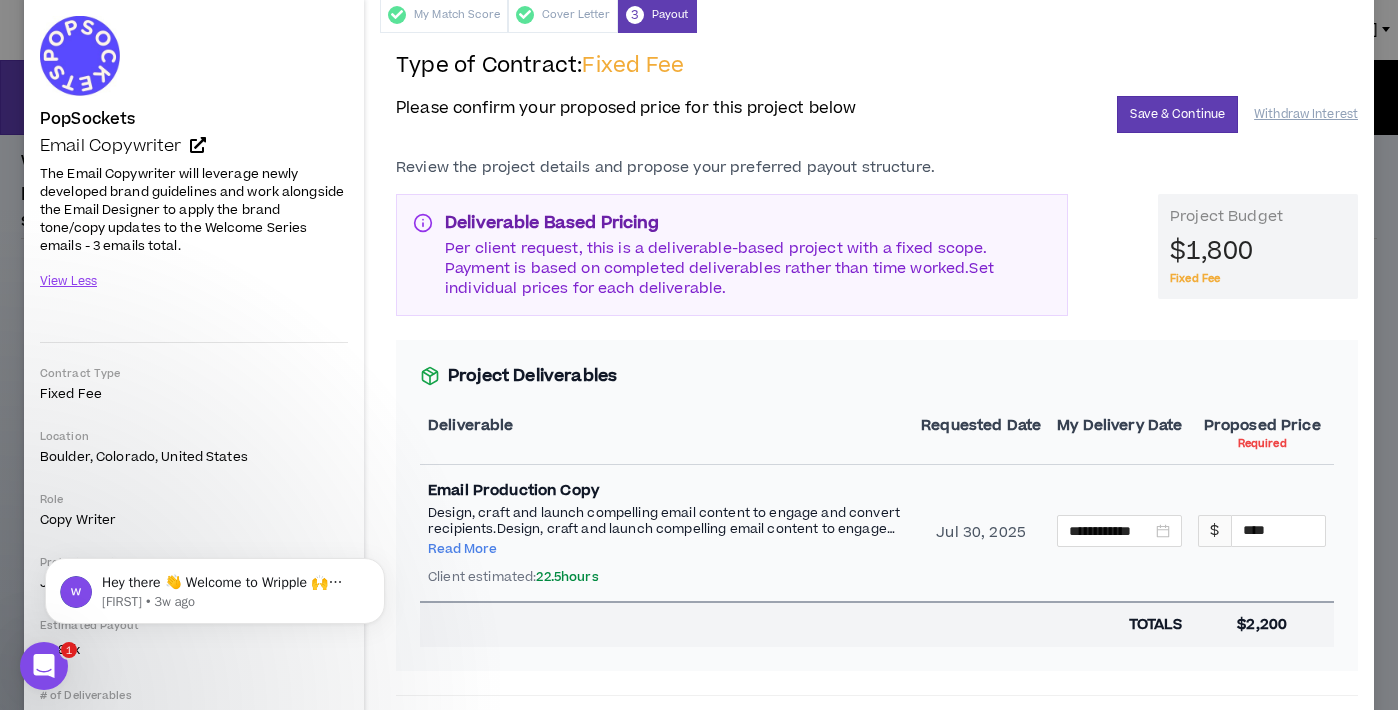 click on "Project Deliverables" at bounding box center (877, 376) 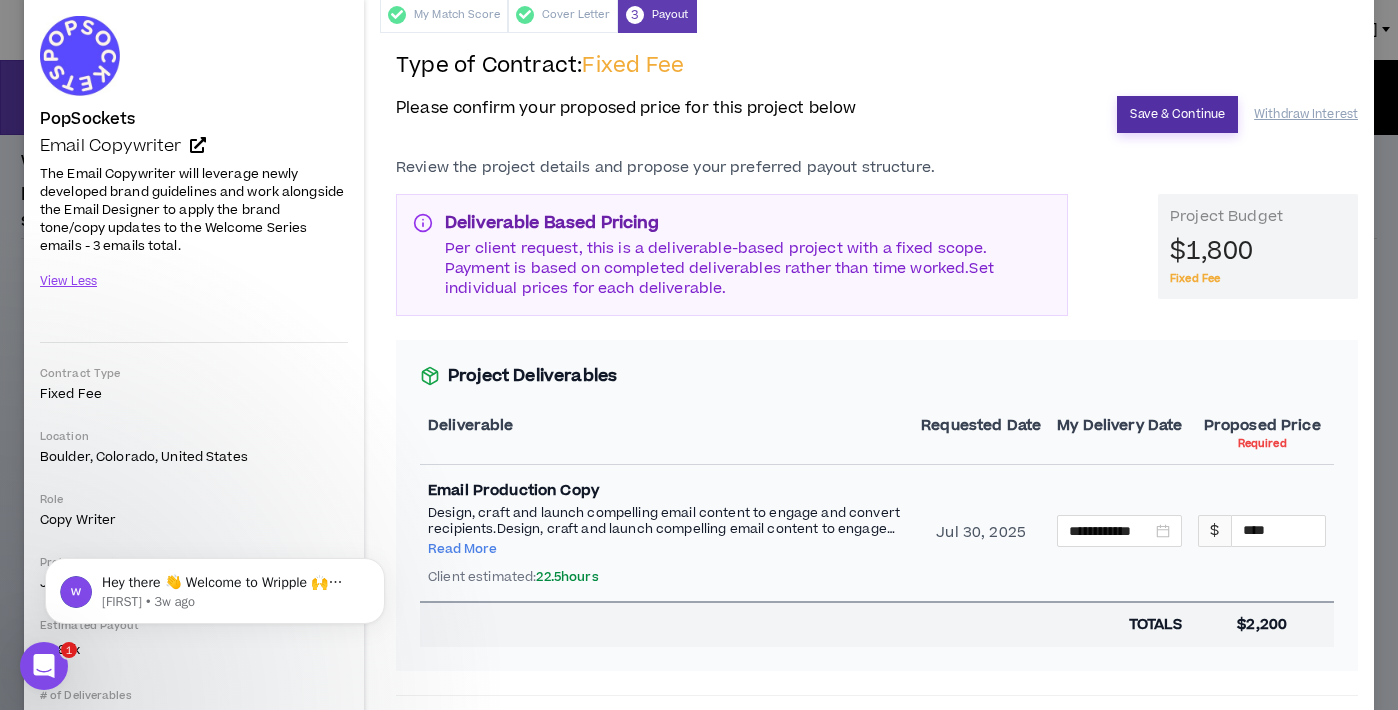 click on "Save & Continue" at bounding box center (1177, 114) 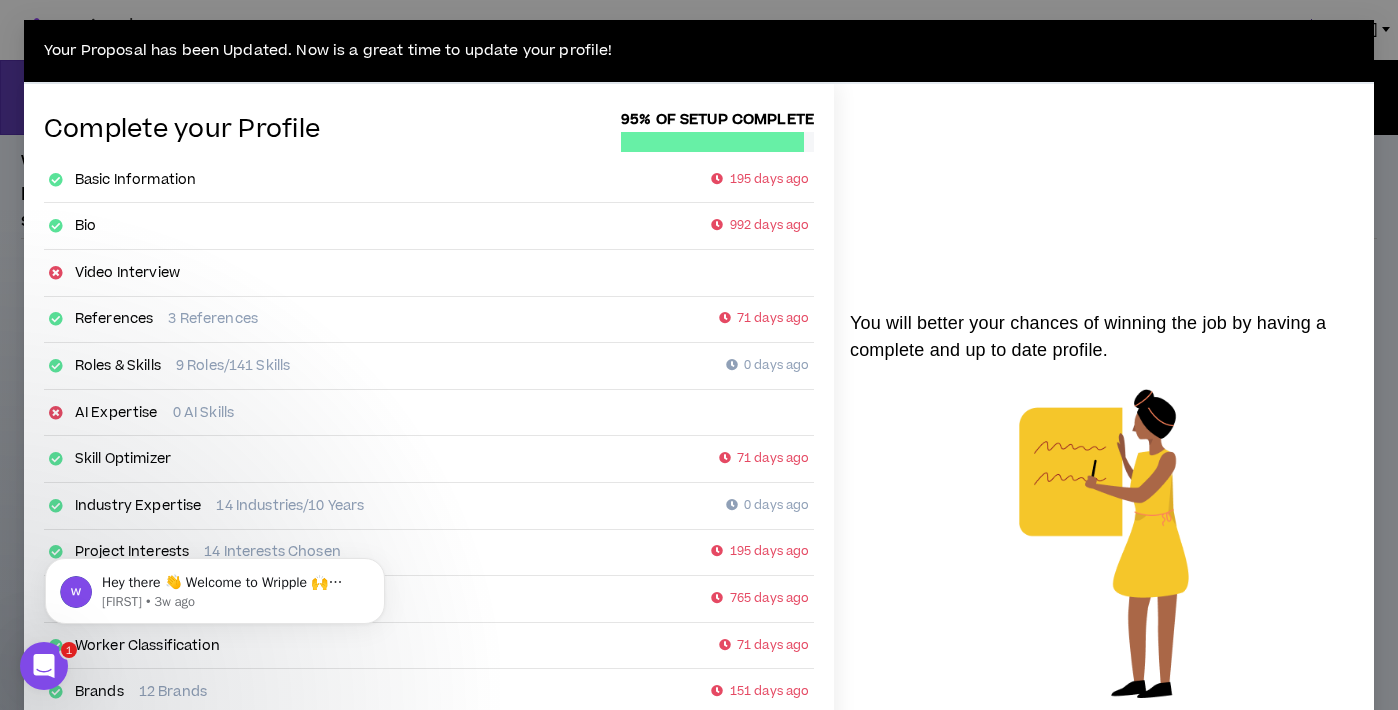 click on "AI Expertise" at bounding box center [116, 413] 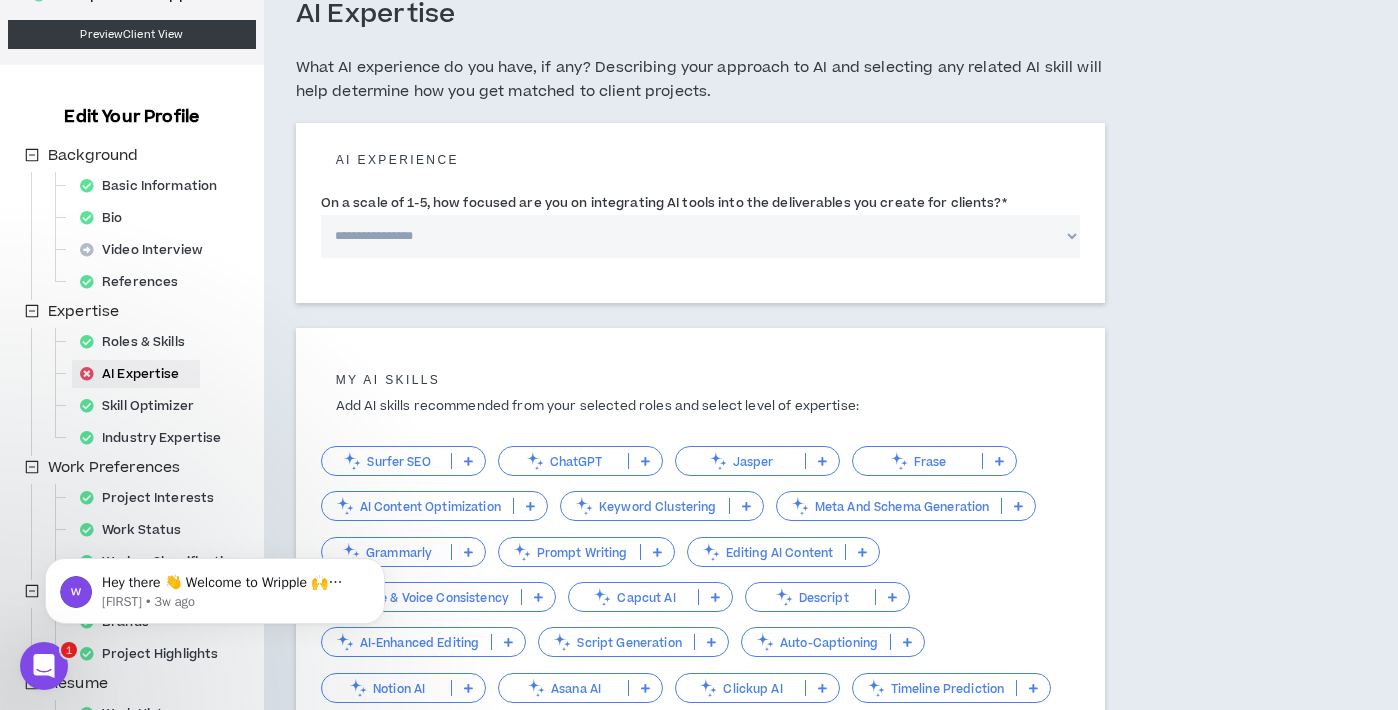 scroll, scrollTop: 125, scrollLeft: 0, axis: vertical 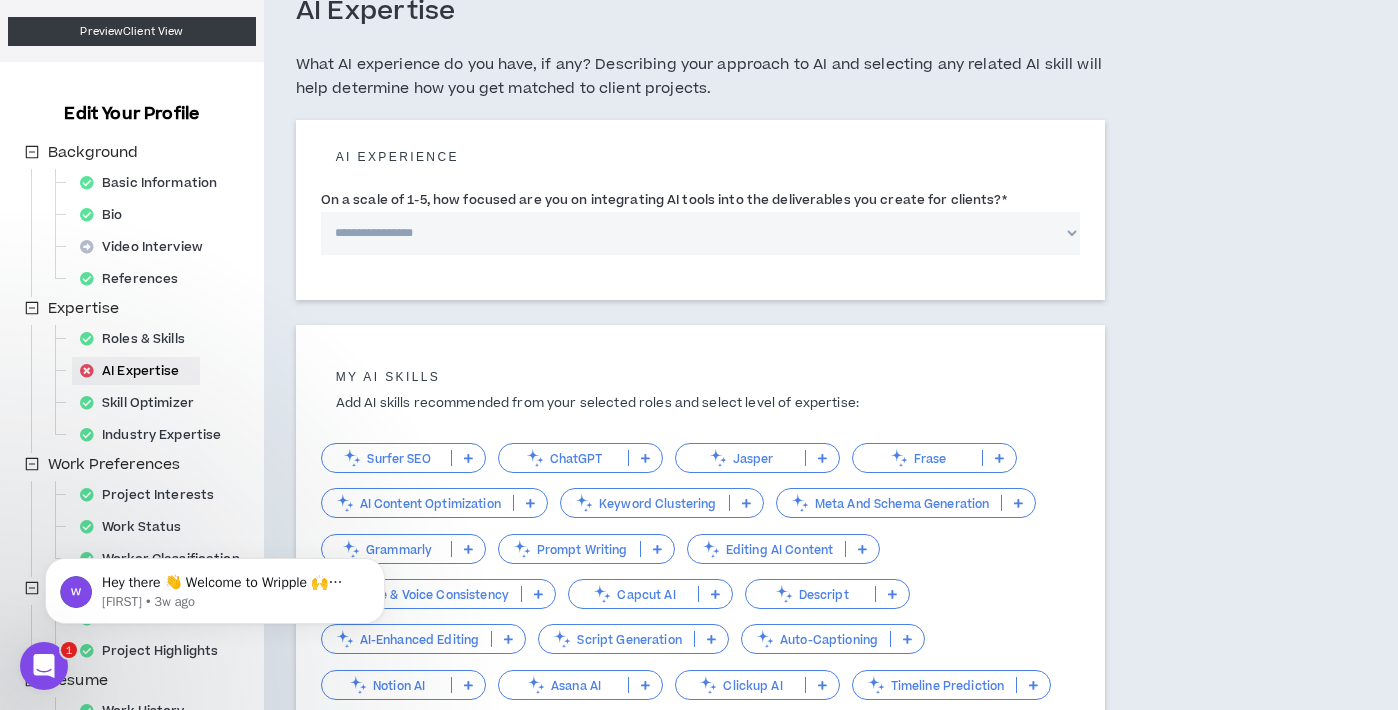 click on "ChatGPT" at bounding box center [563, 458] 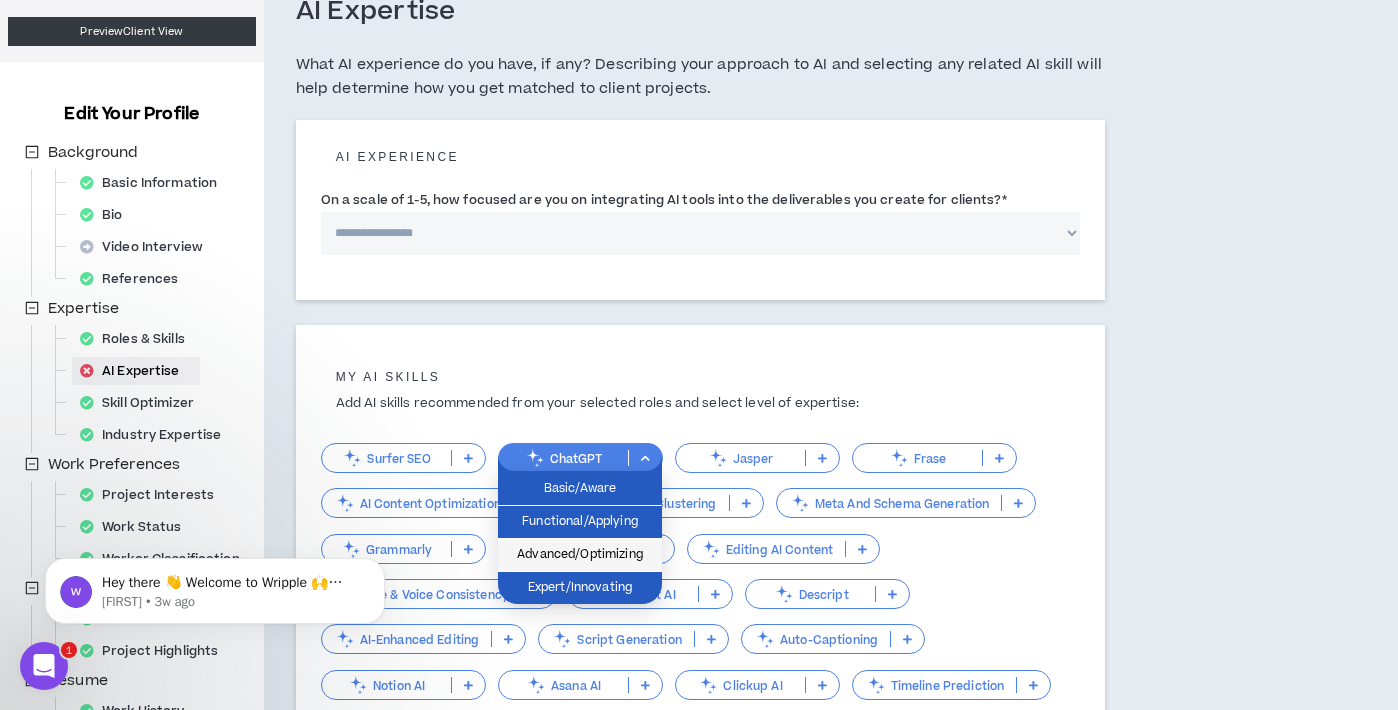 click on "Advanced/Optimizing" at bounding box center [580, 555] 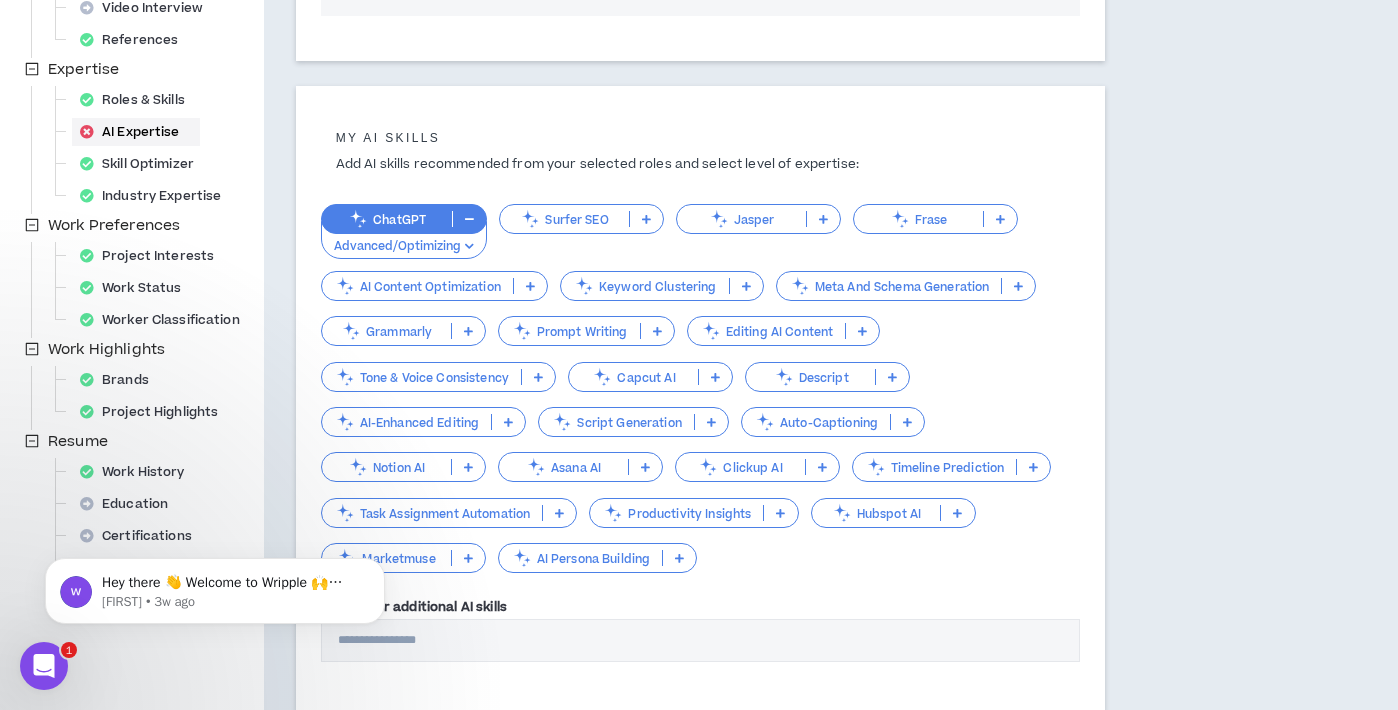 scroll, scrollTop: 367, scrollLeft: 0, axis: vertical 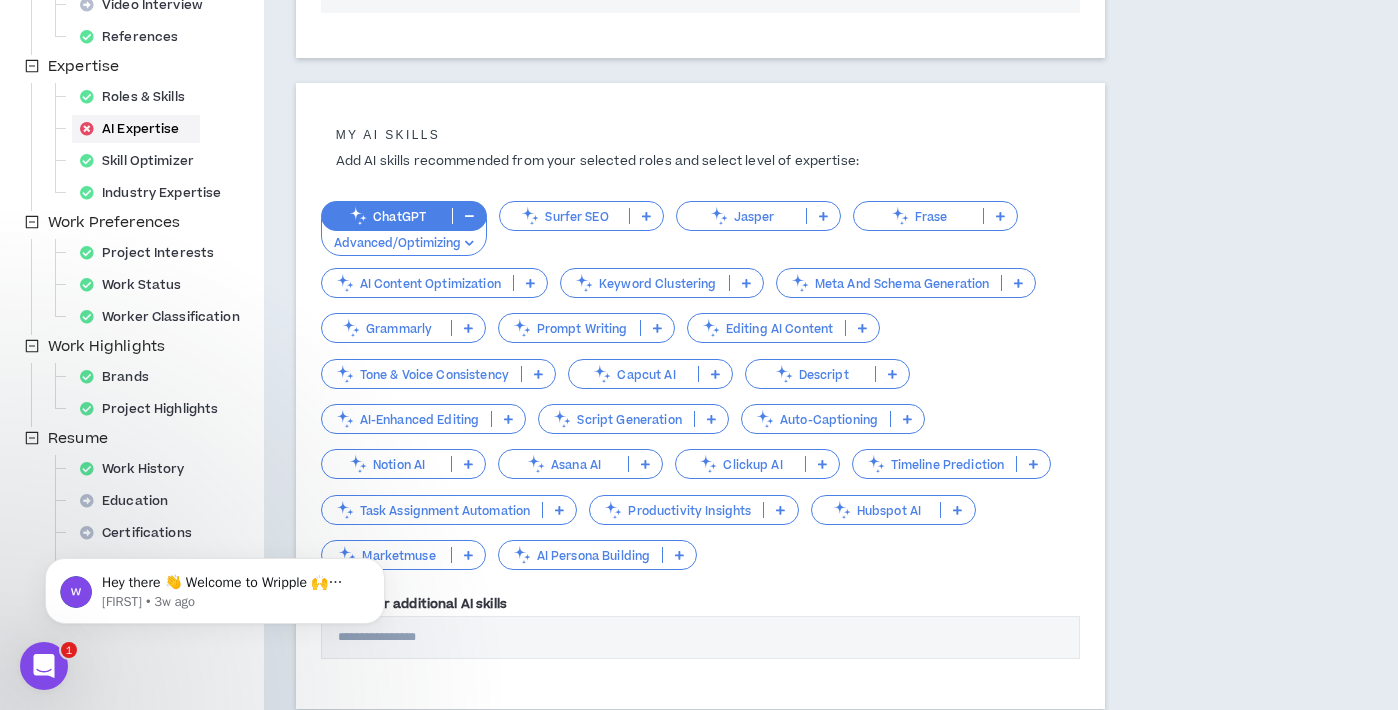 click on "Tone & Voice Consistency" at bounding box center [439, 374] 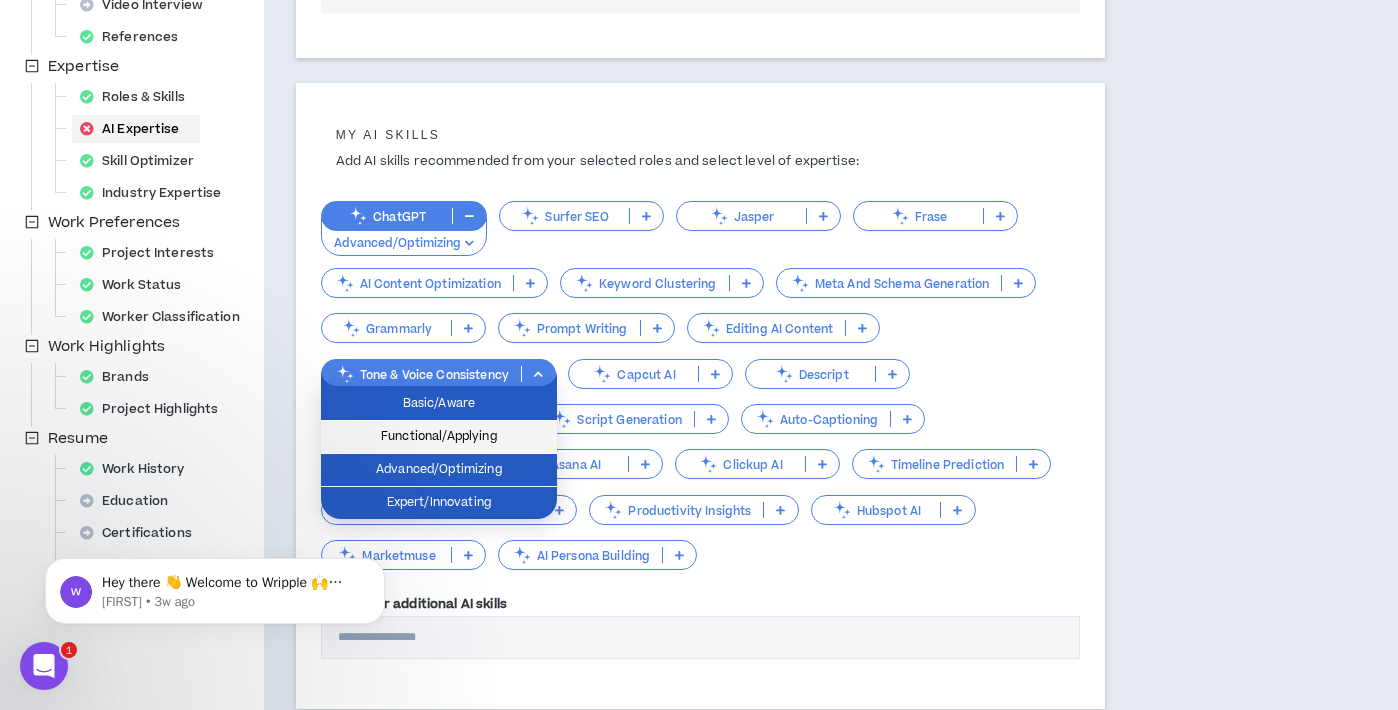 click on "Functional/Applying" at bounding box center (439, 437) 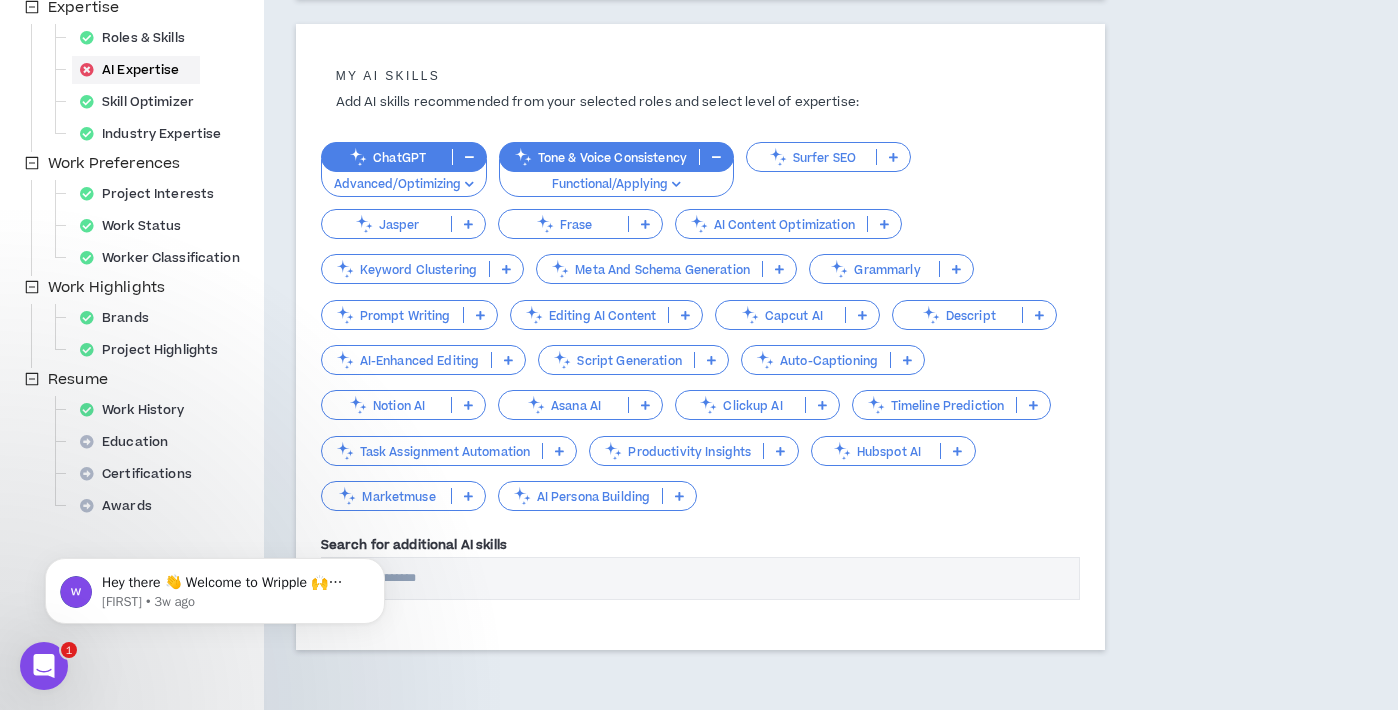 scroll, scrollTop: 427, scrollLeft: 0, axis: vertical 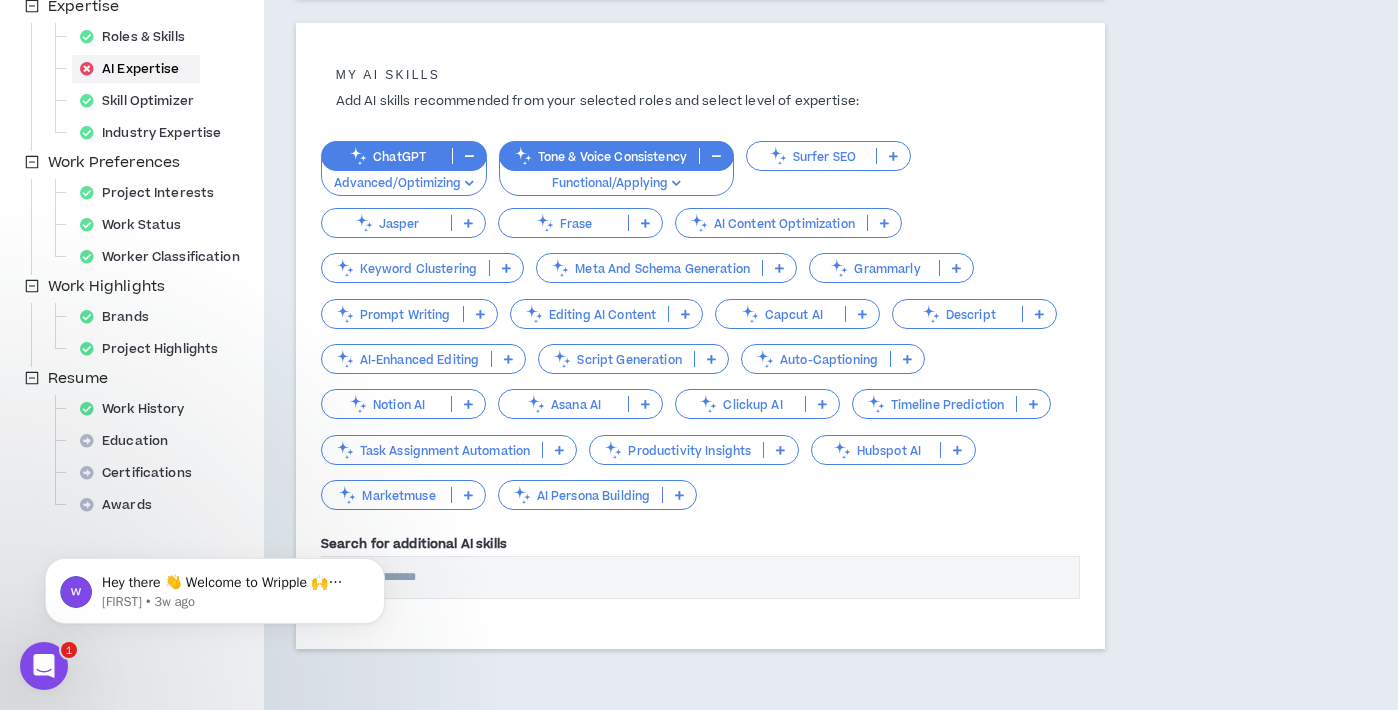 click on "Search for additional AI skills" at bounding box center [701, 577] 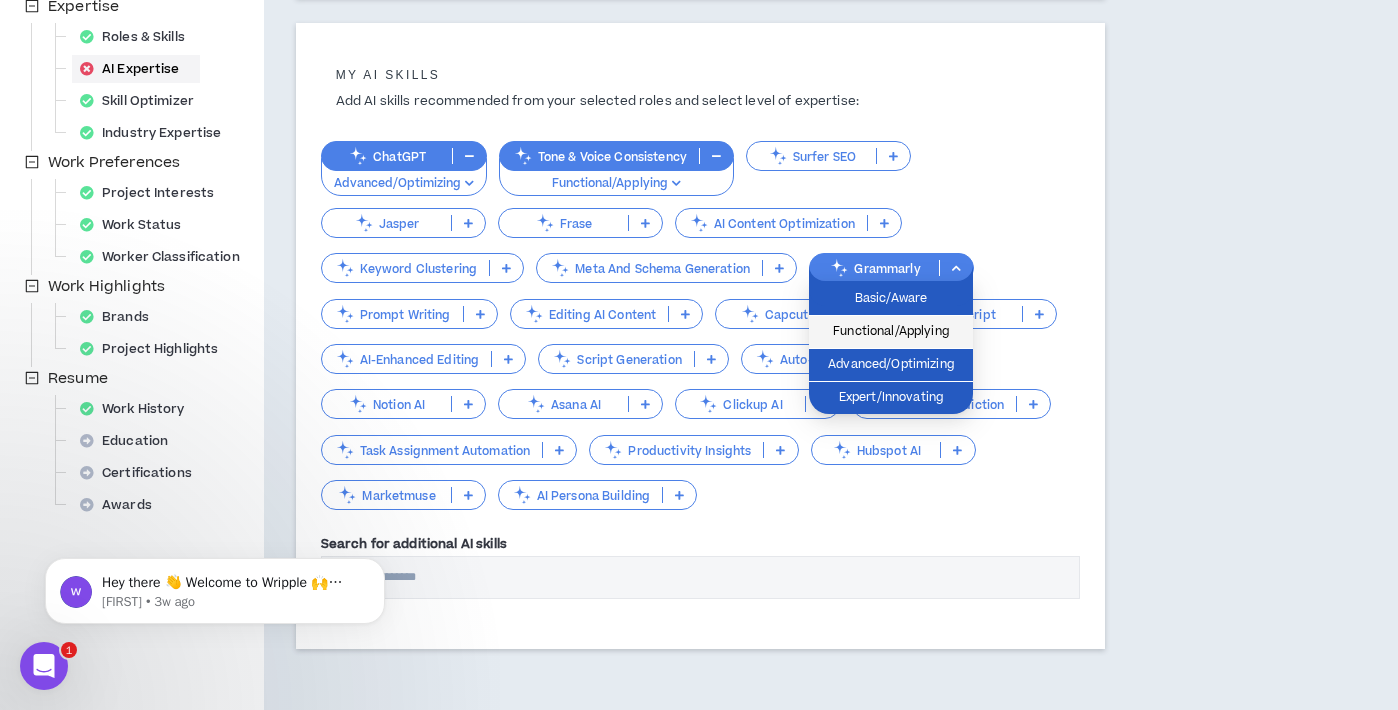click on "Functional/Applying" at bounding box center (891, 332) 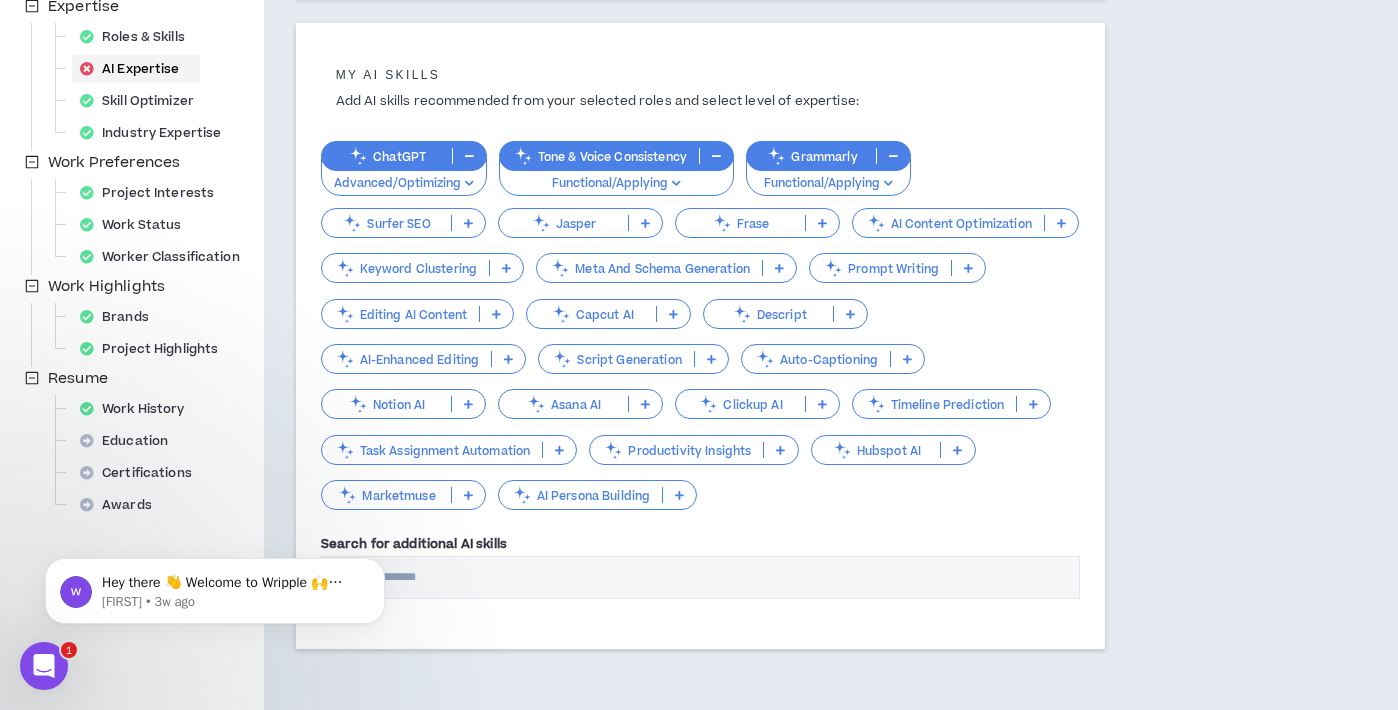 click on "Prompt Writing" at bounding box center (880, 268) 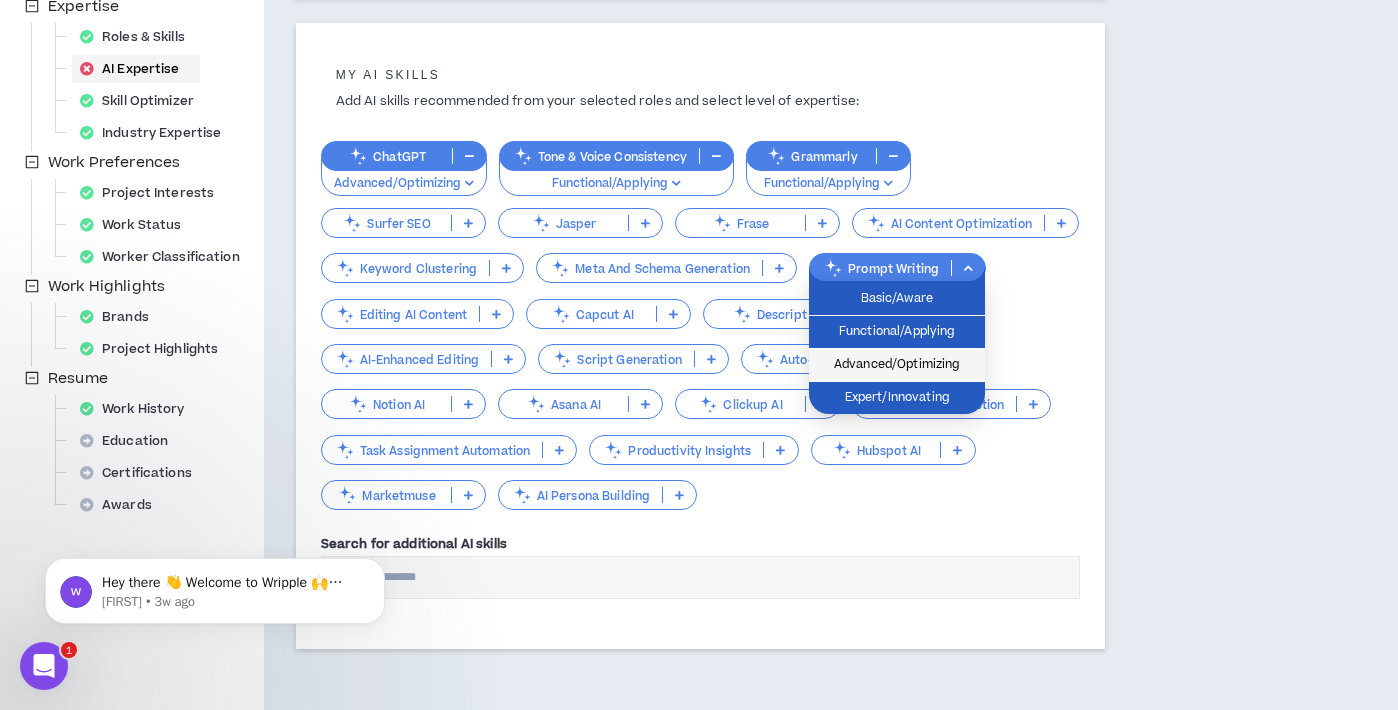 click on "Advanced/Optimizing" at bounding box center (897, 365) 